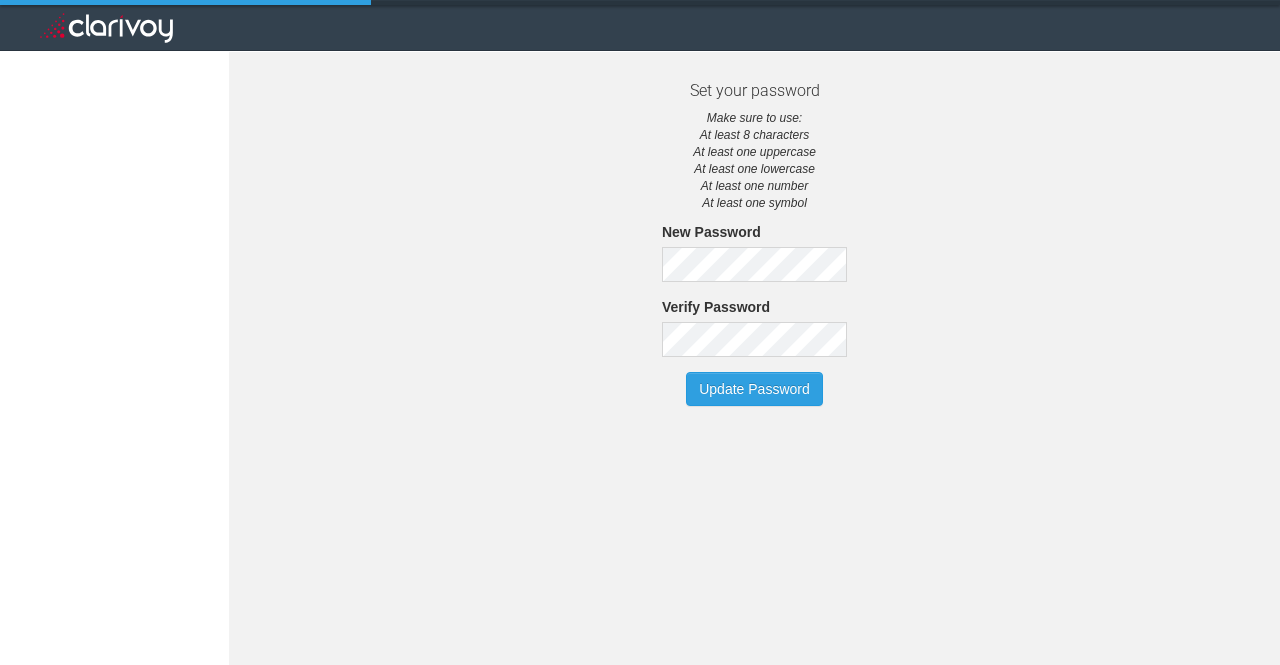 scroll, scrollTop: 0, scrollLeft: 0, axis: both 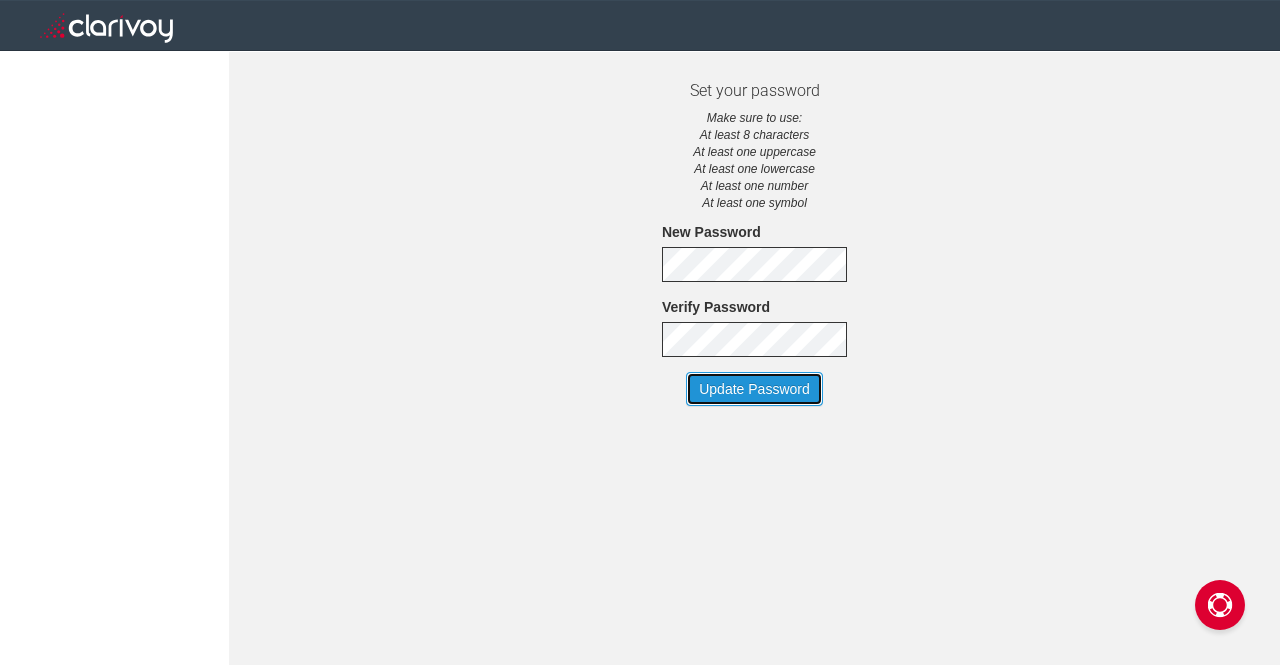 click on "Update Password" at bounding box center [754, 389] 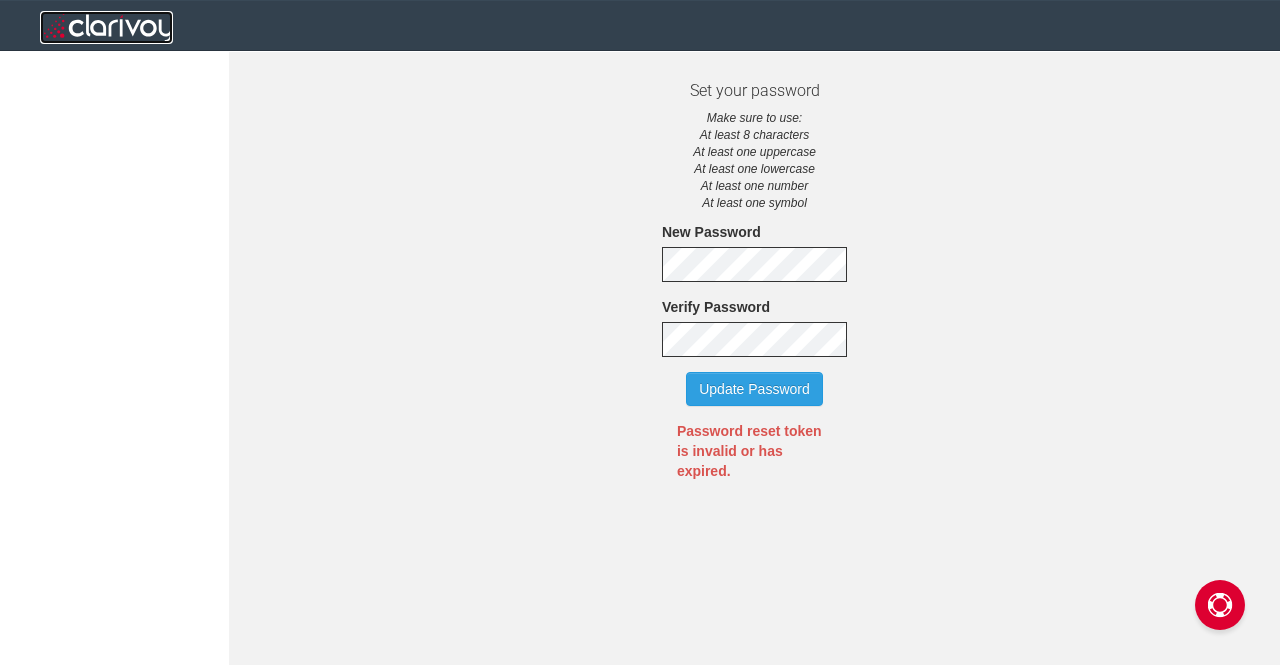 click at bounding box center (106, 27) 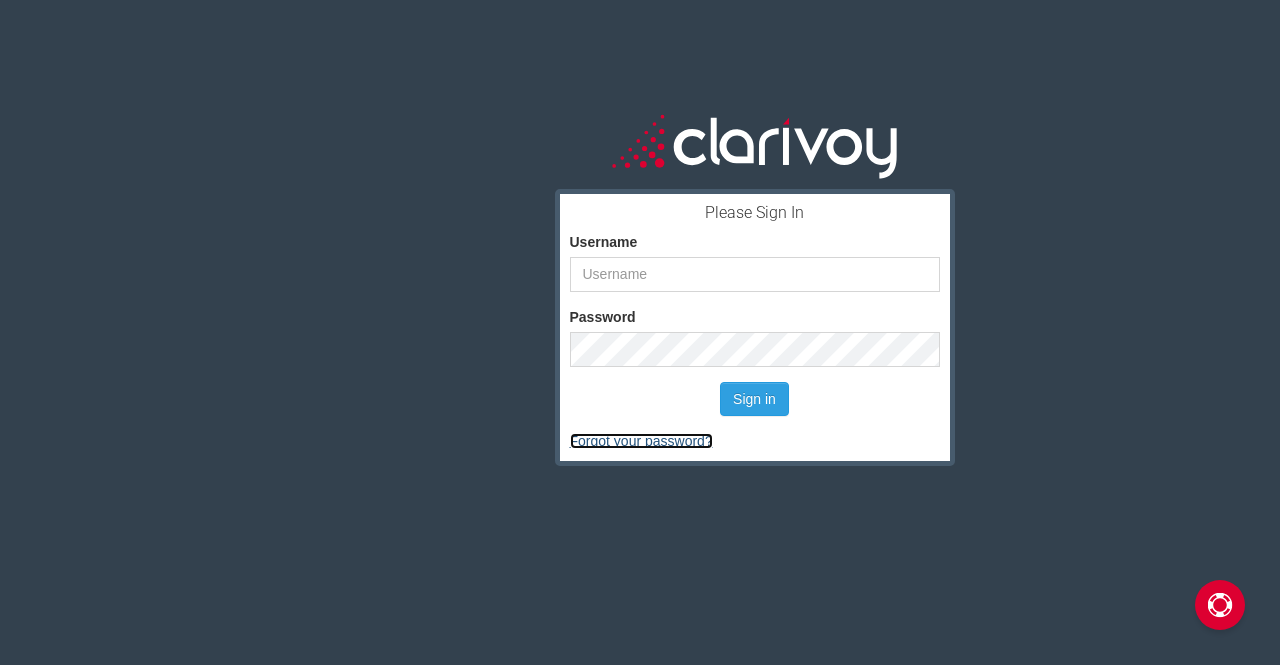 click on "Forgot your password?" at bounding box center [641, 441] 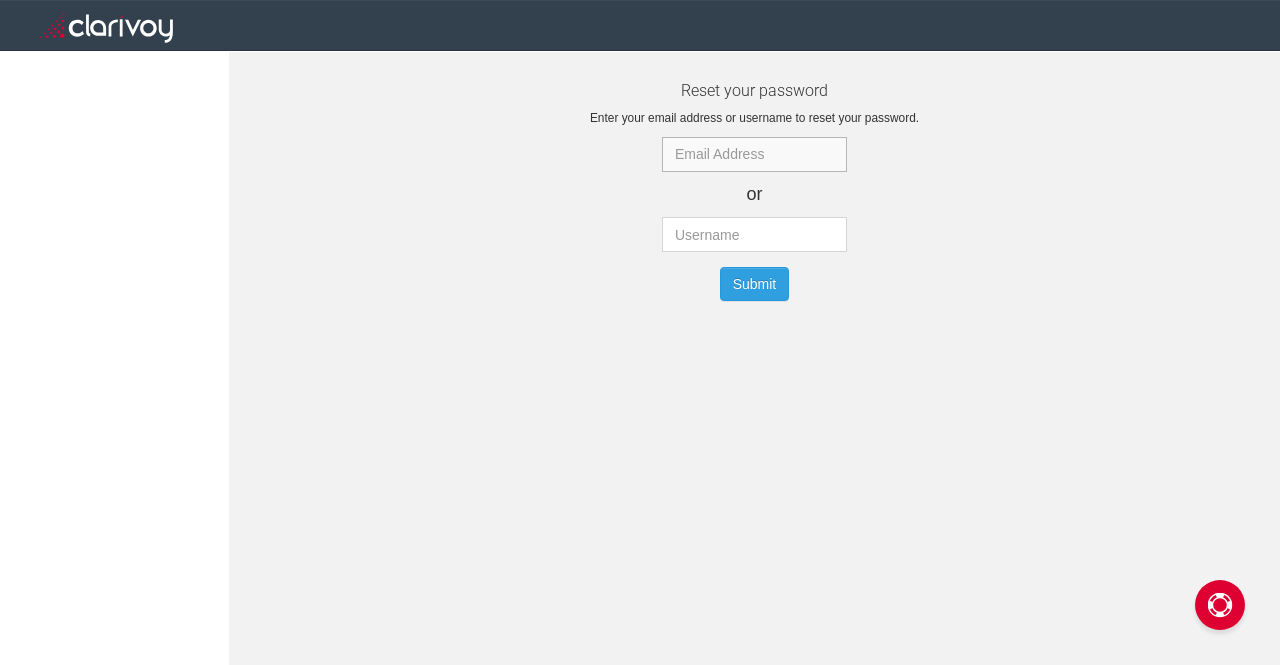 click at bounding box center (754, 154) 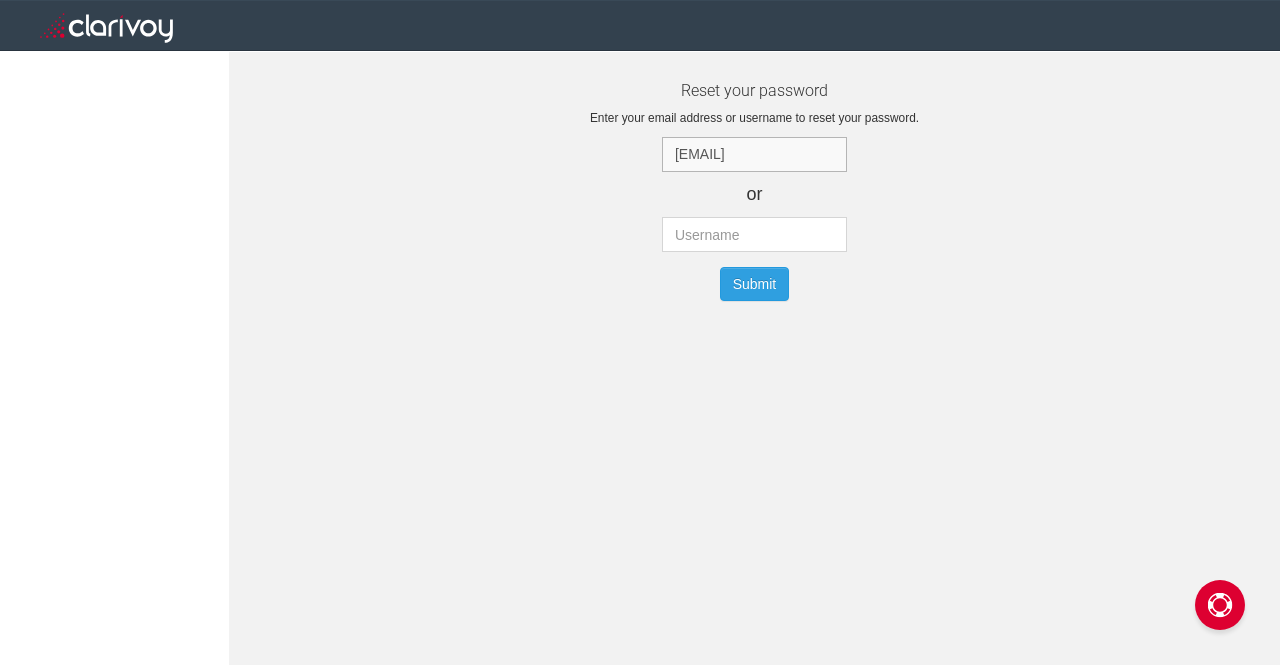 scroll, scrollTop: 0, scrollLeft: 22, axis: horizontal 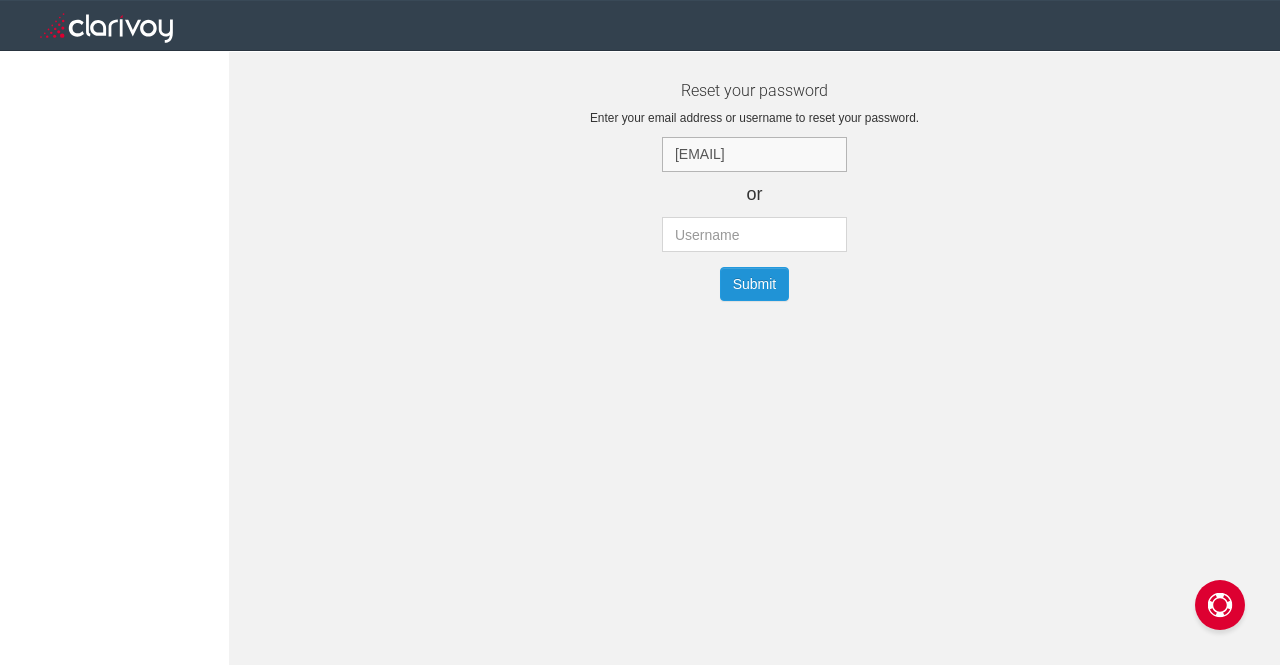 type on "ian.parisi@sarasotaford.com" 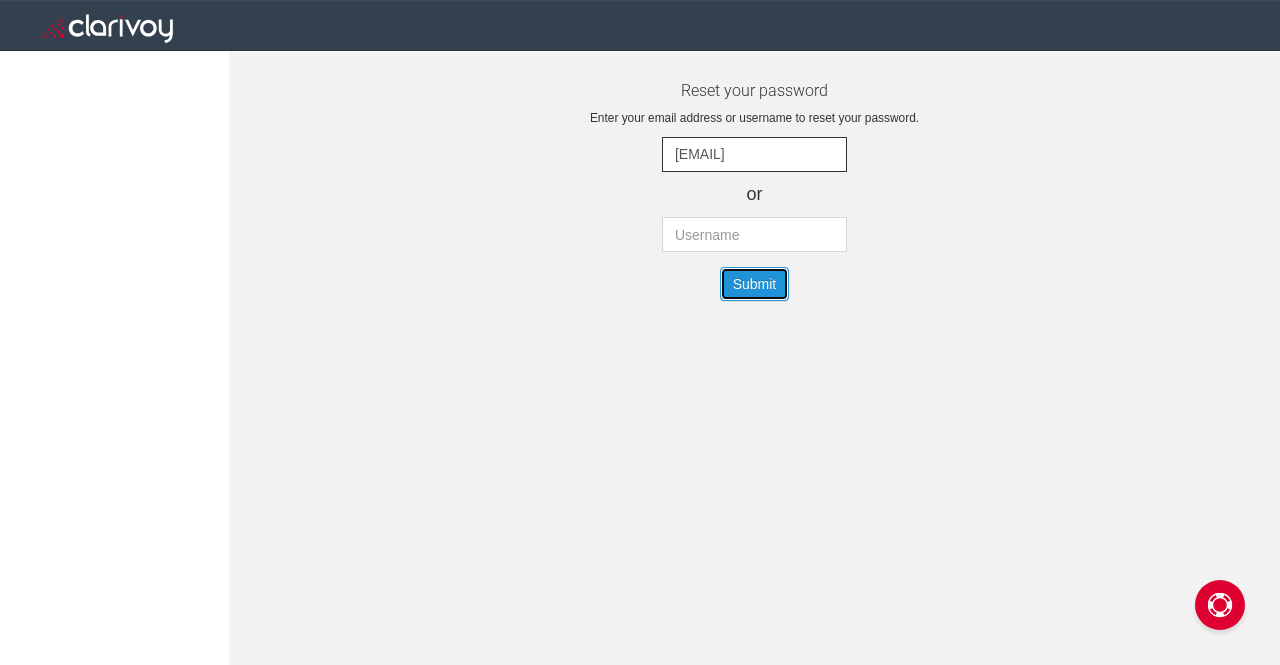click on "Submit" at bounding box center [755, 284] 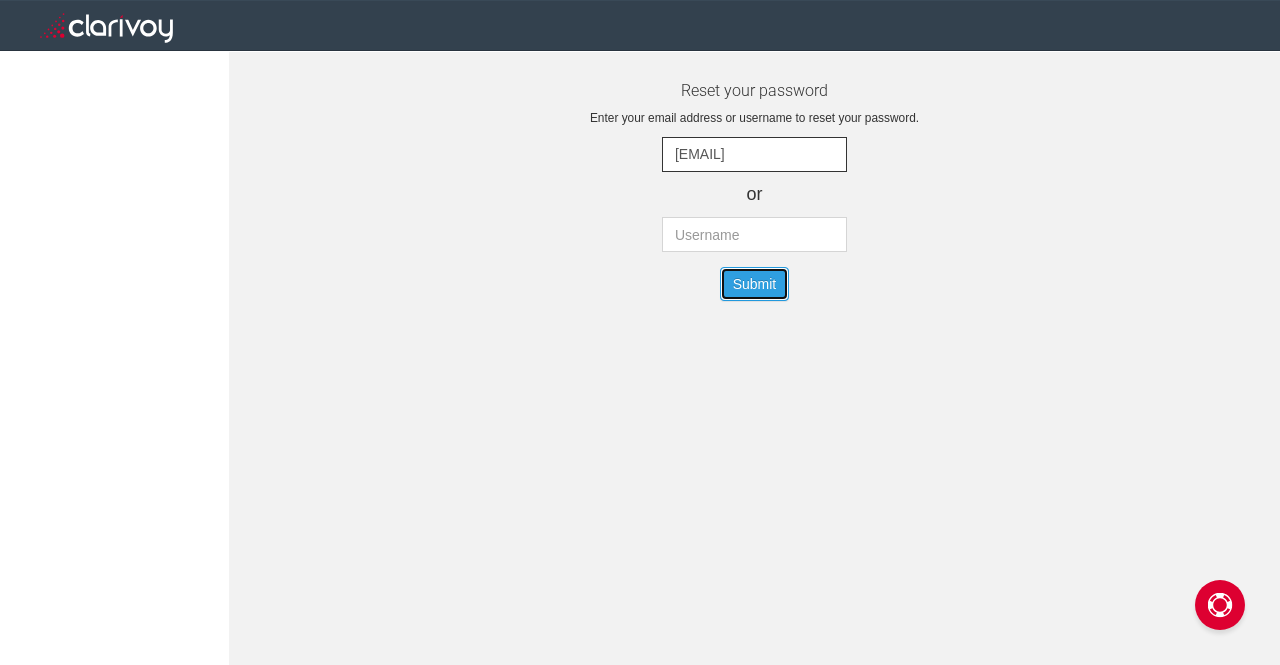 type 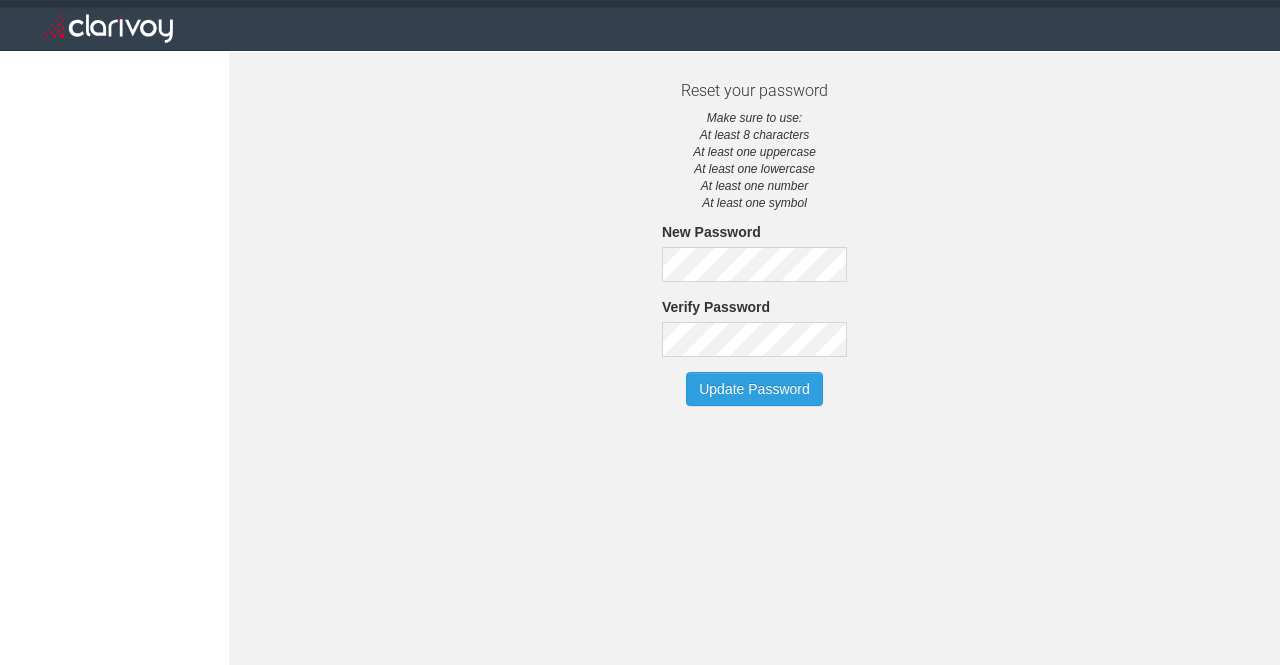 scroll, scrollTop: 0, scrollLeft: 0, axis: both 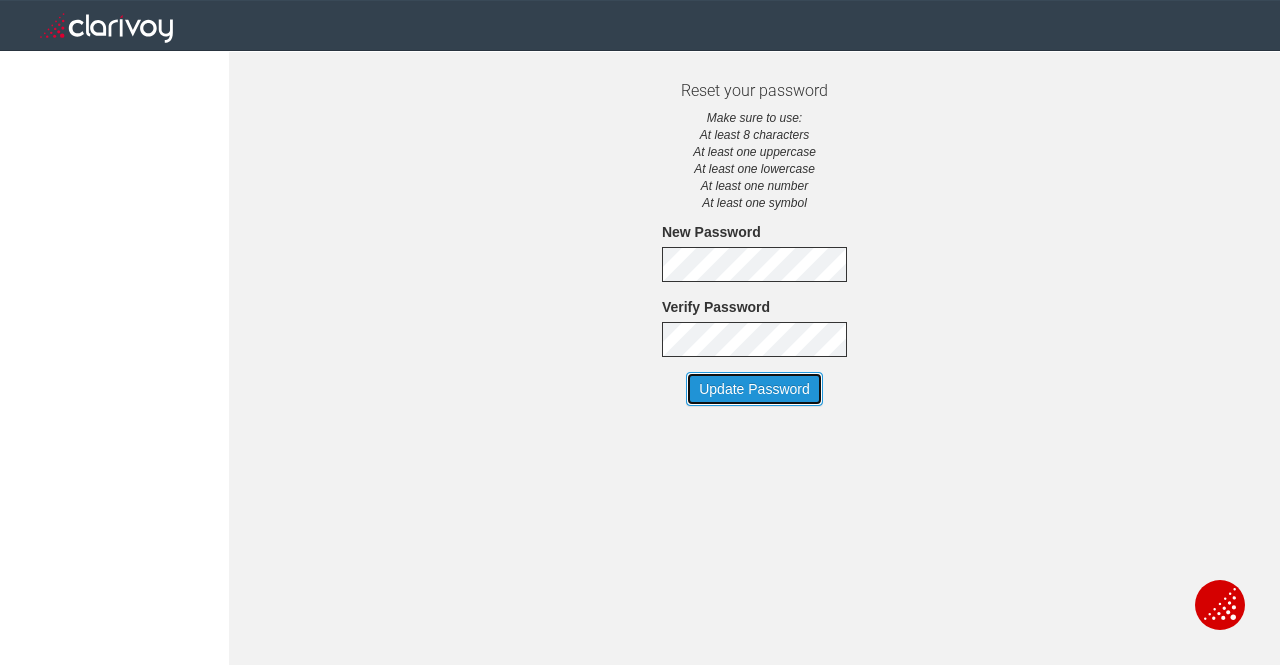 click on "Update Password" at bounding box center (754, 389) 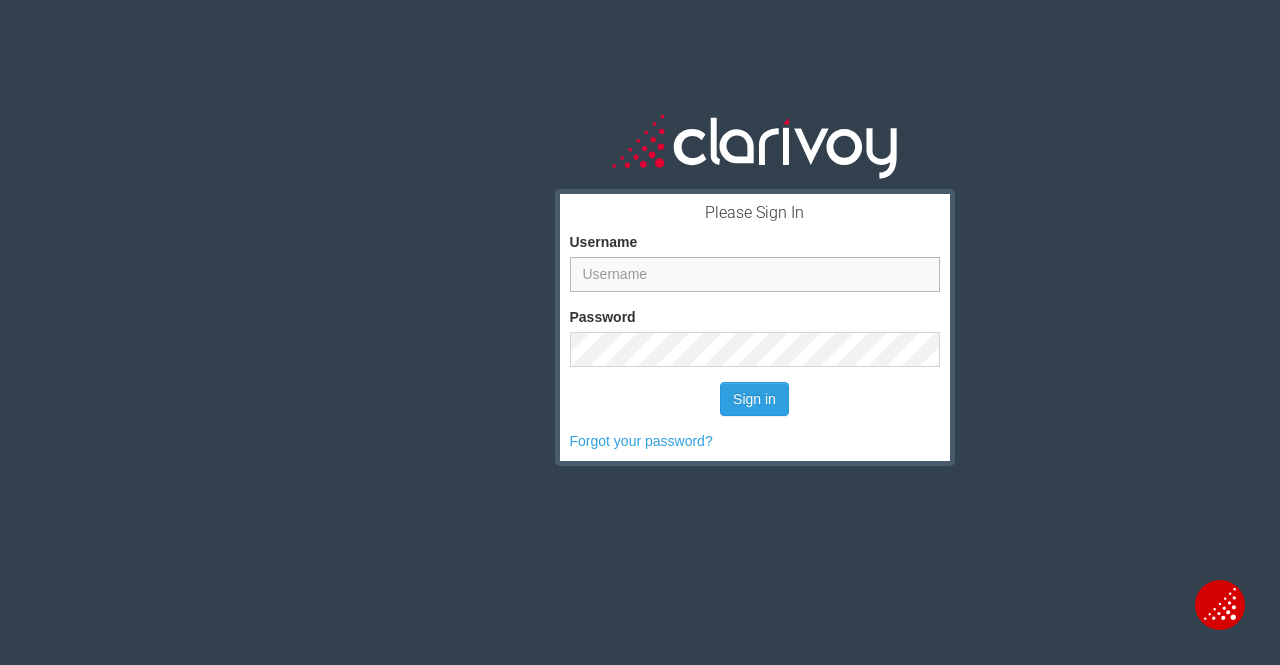 click on "Username" at bounding box center [755, 274] 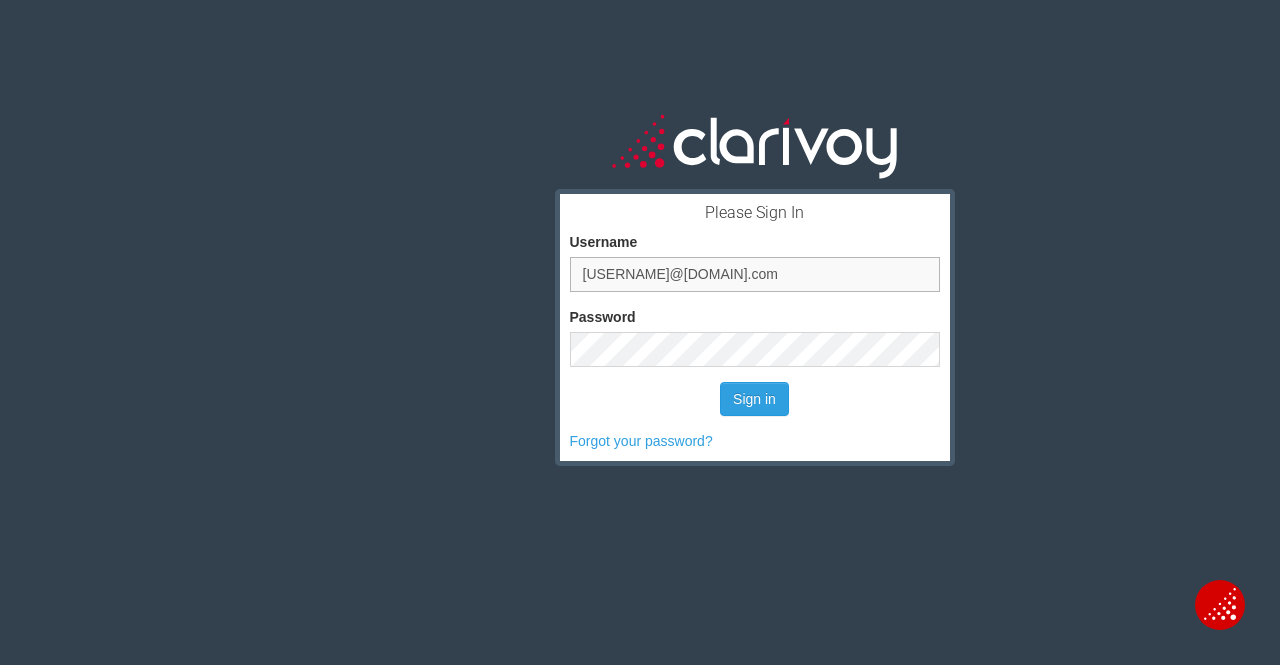 type on "ian.parisi@sarasotaford.com" 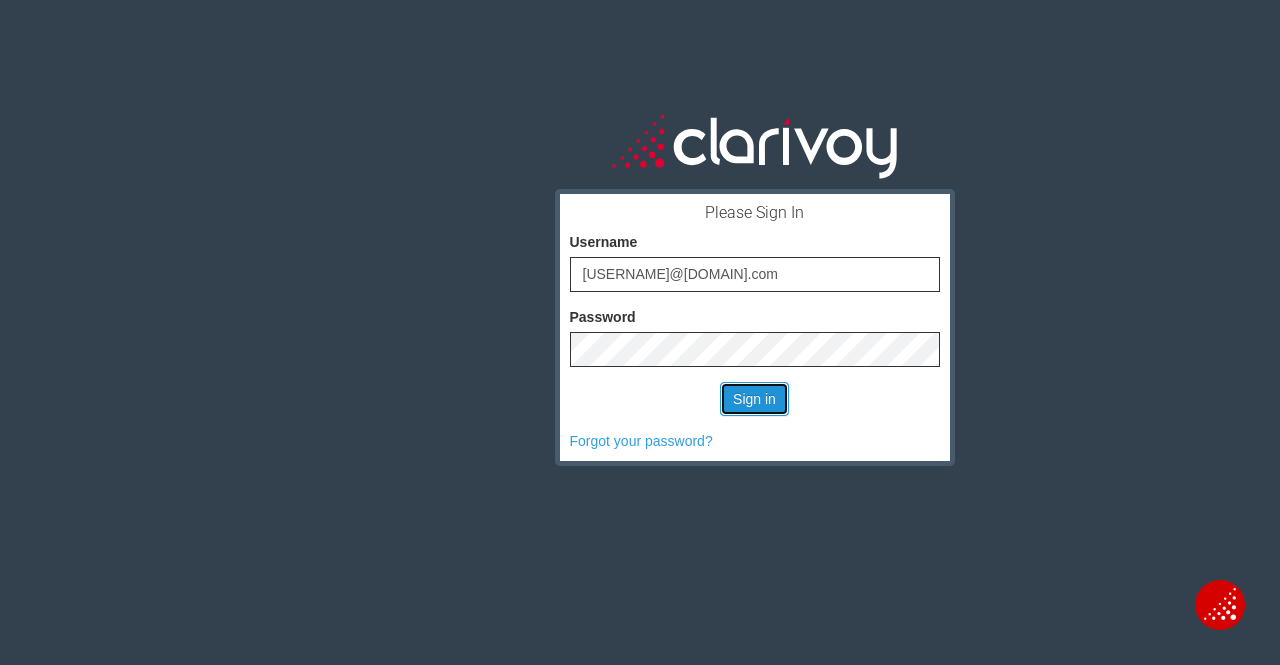 click on "Sign in" at bounding box center (754, 399) 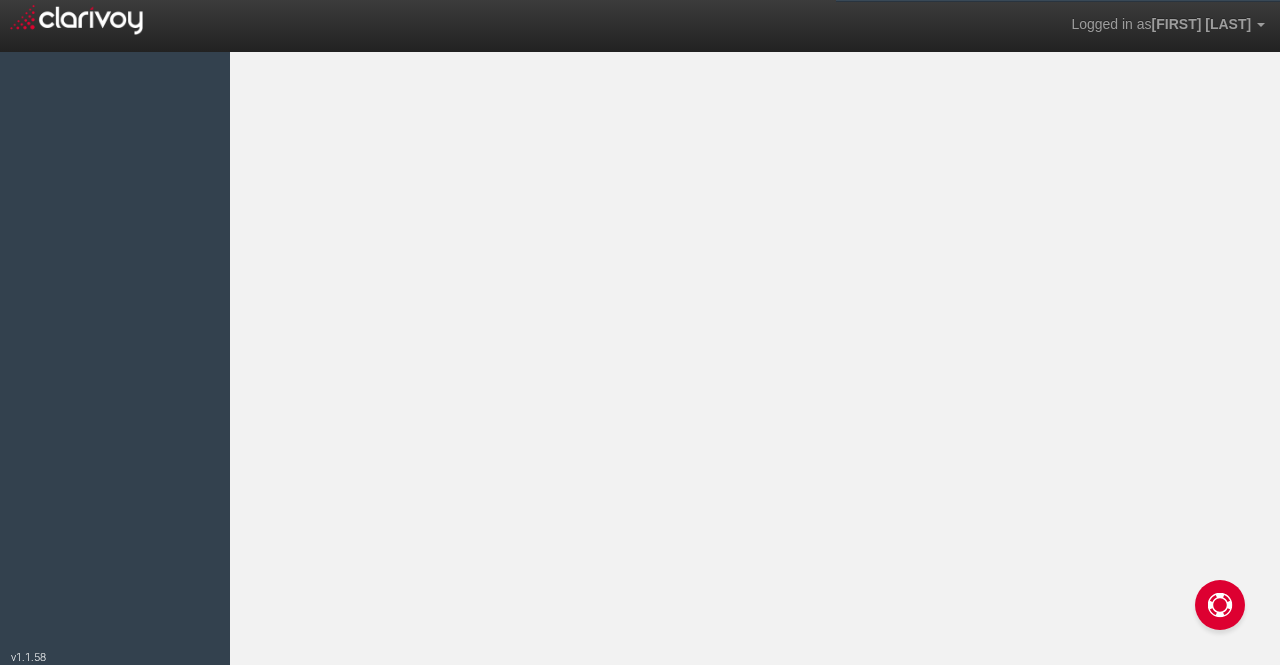 scroll, scrollTop: 0, scrollLeft: 0, axis: both 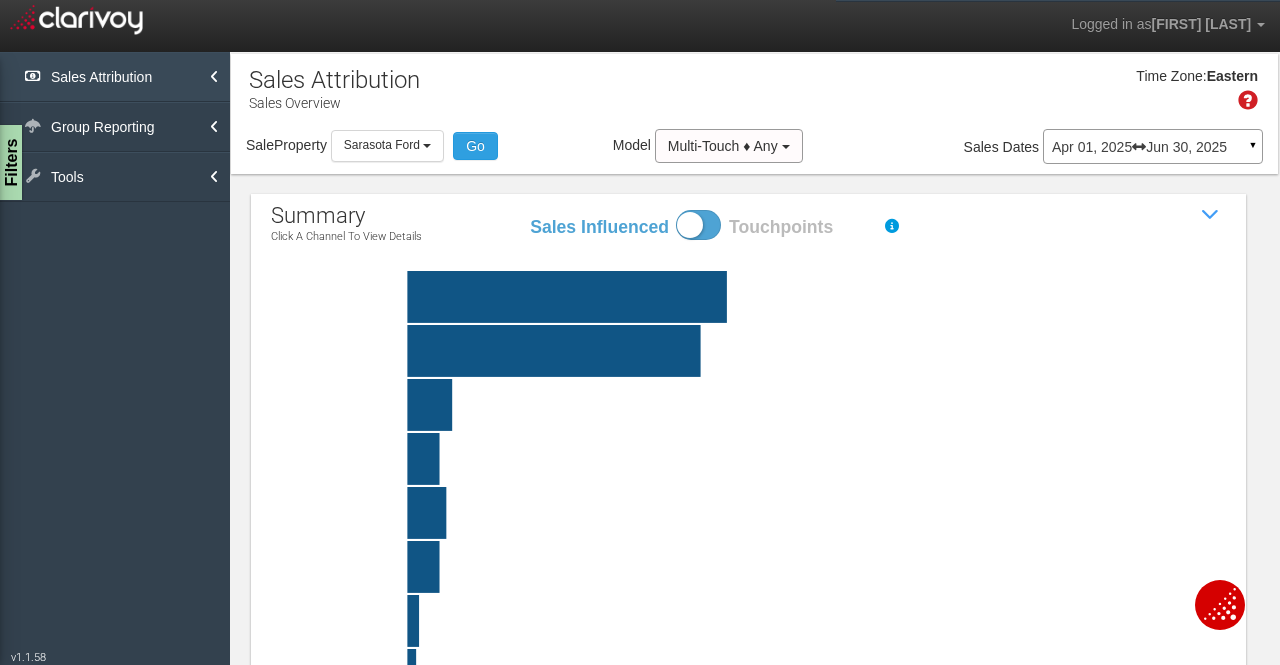 click on "Sales Attribution" at bounding box center [115, 77] 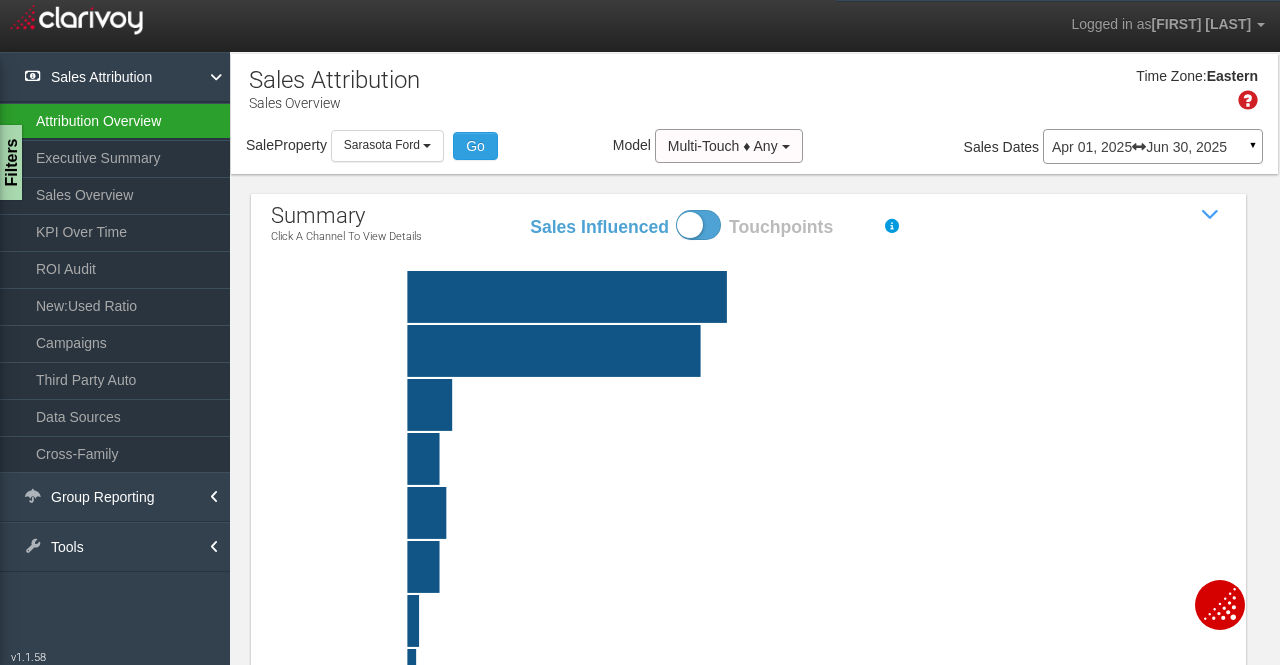 click on "Attribution Overview" at bounding box center [115, 121] 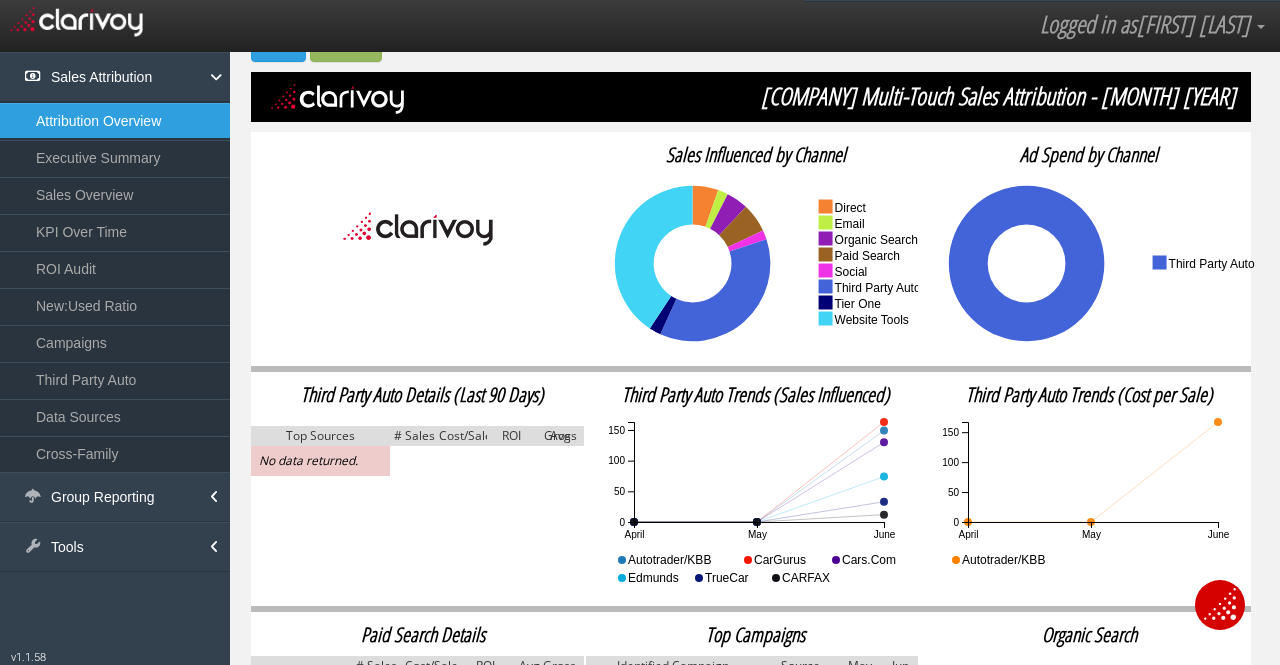 scroll, scrollTop: 336, scrollLeft: 0, axis: vertical 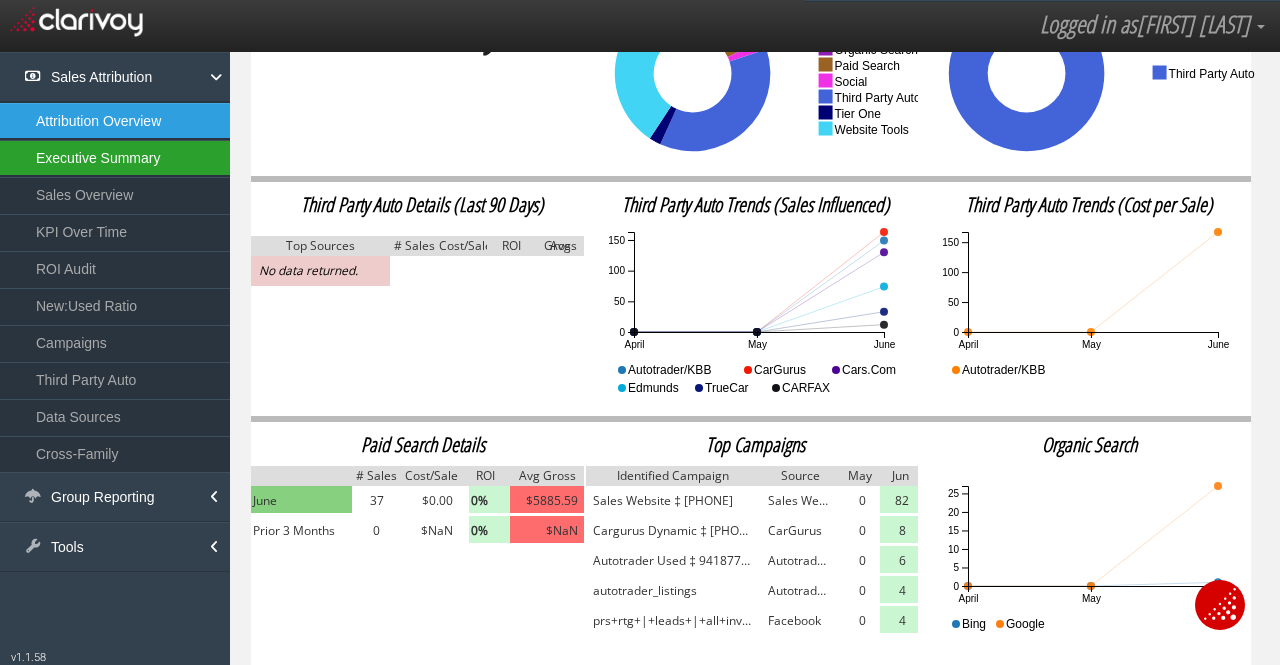 click on "Executive Summary" at bounding box center [115, 158] 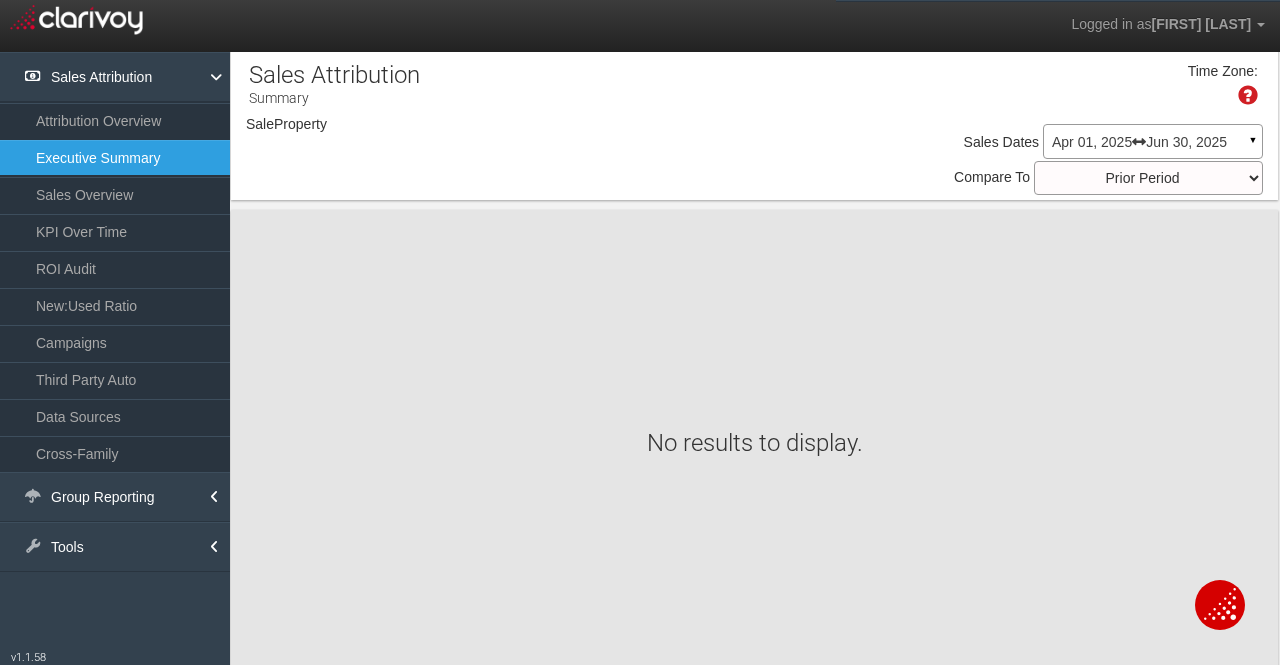 scroll, scrollTop: 4, scrollLeft: 0, axis: vertical 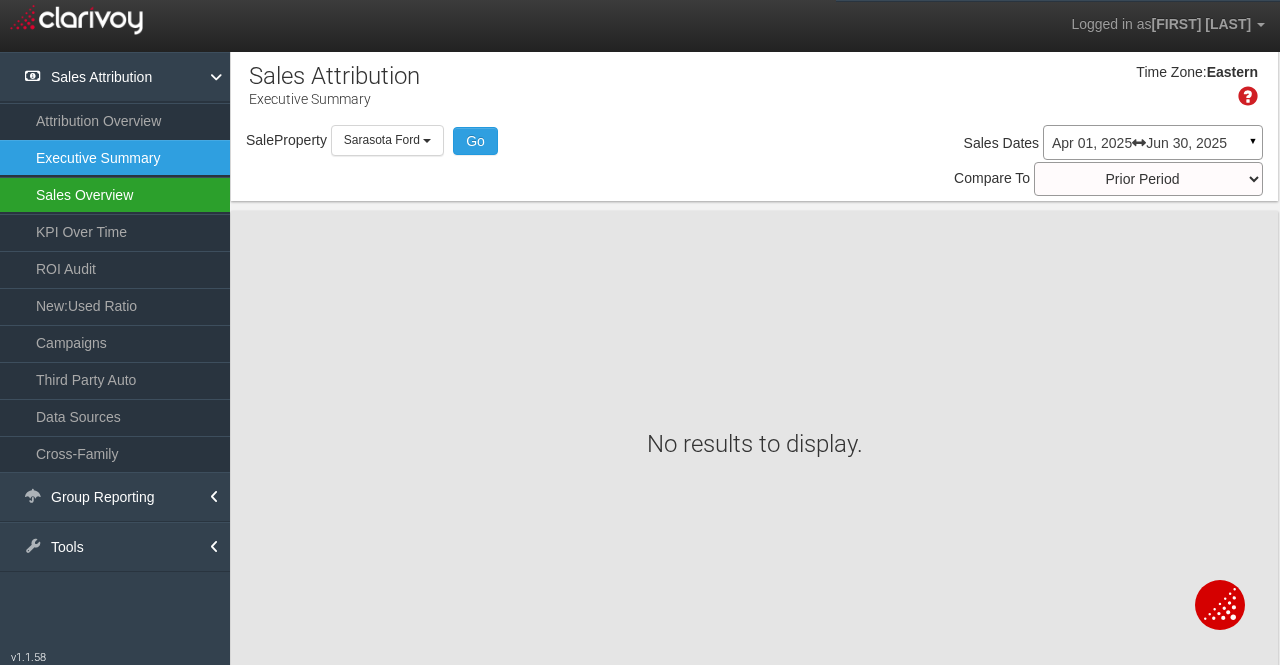 click on "Sales Overview" at bounding box center [115, 195] 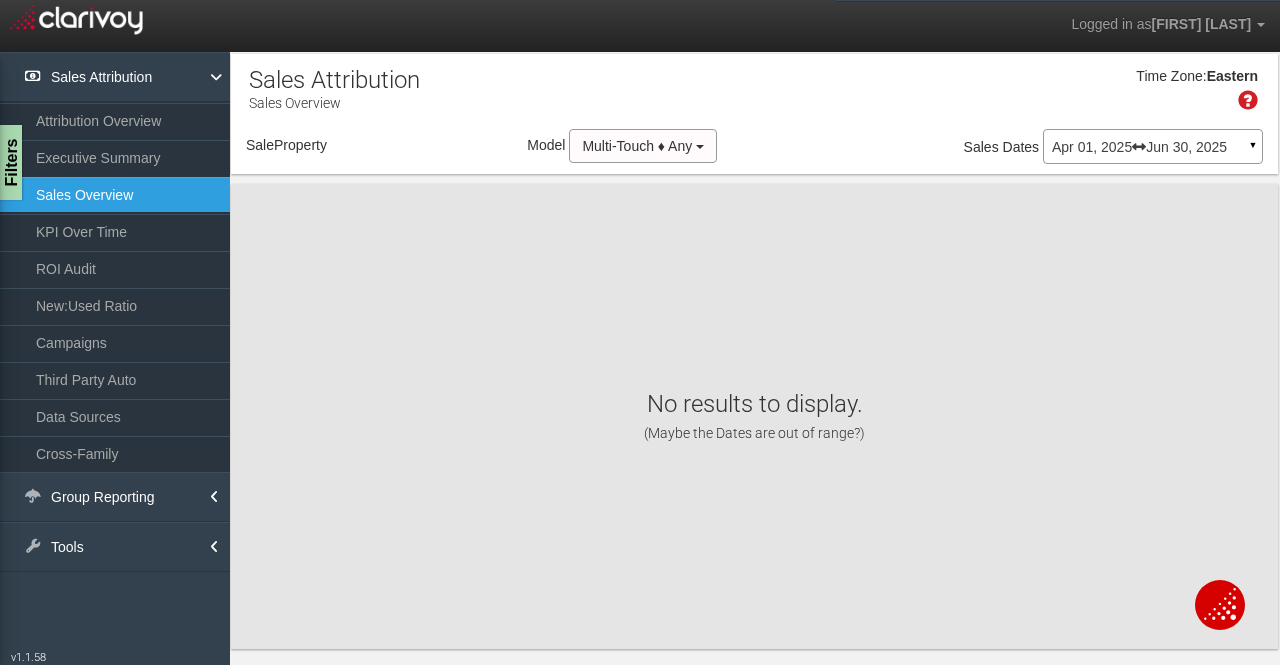scroll, scrollTop: 0, scrollLeft: 0, axis: both 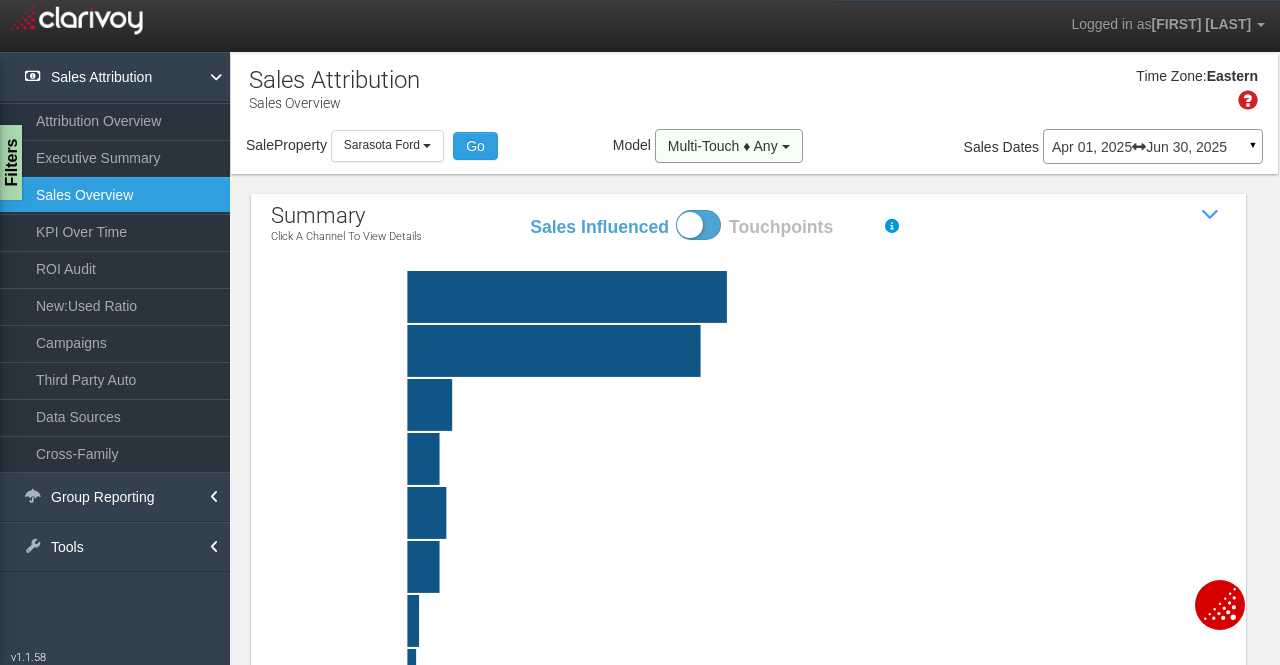 click on "Multi-Touch ♦ Any" at bounding box center (729, 146) 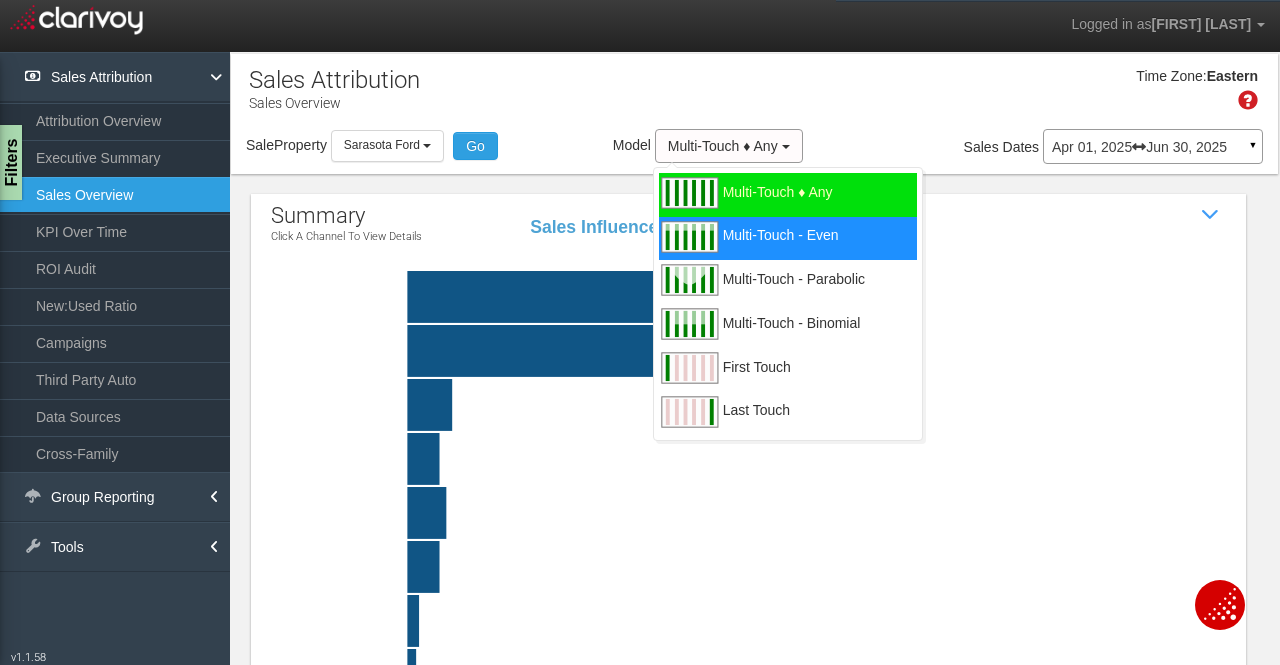 click on "Multi-Touch - Even" at bounding box center (781, 247) 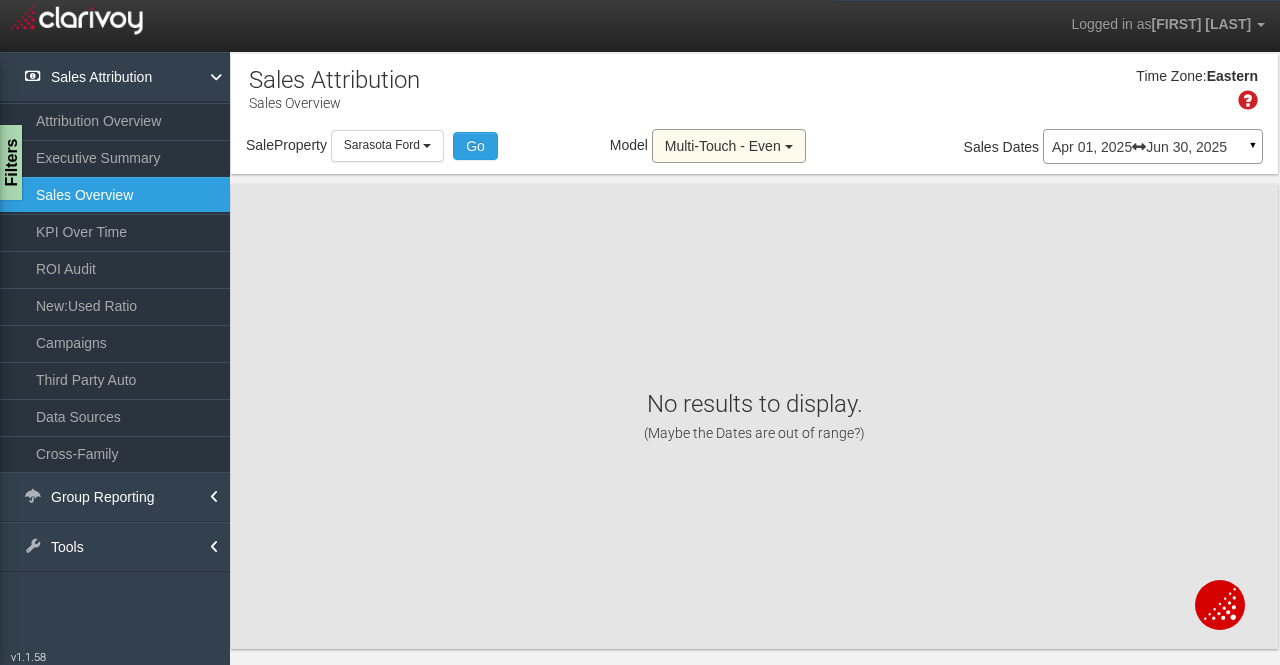 scroll, scrollTop: 0, scrollLeft: 0, axis: both 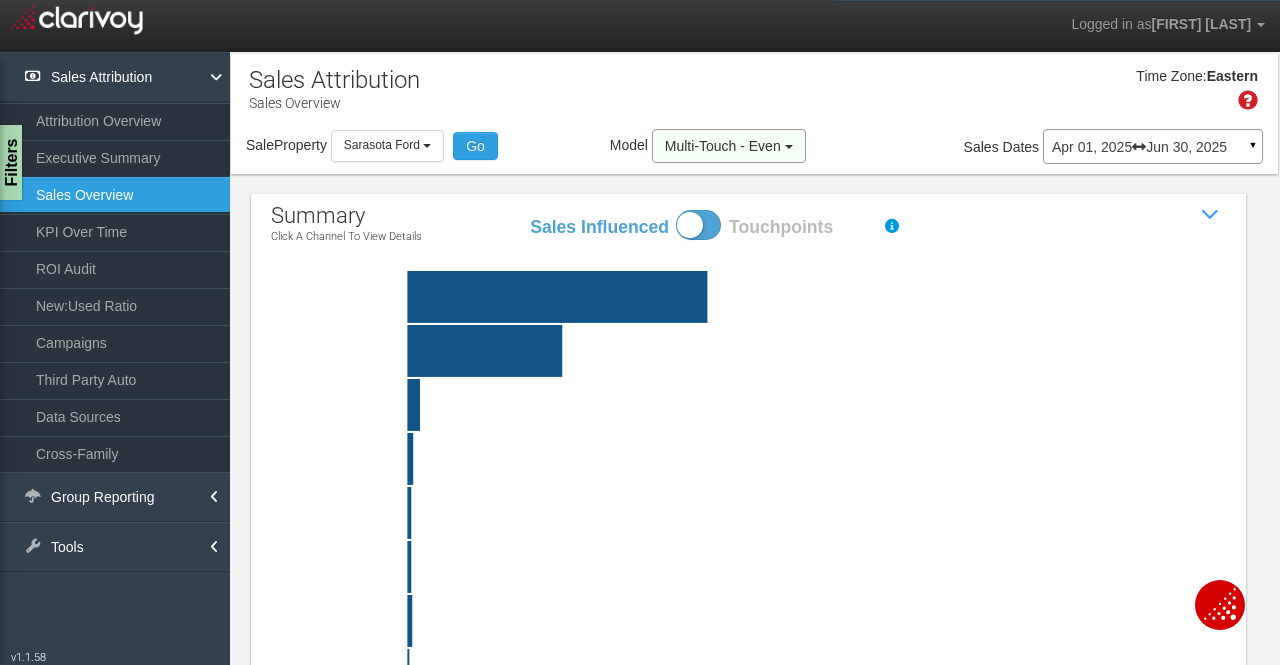 click on "Multi-Touch - Even" at bounding box center [723, 146] 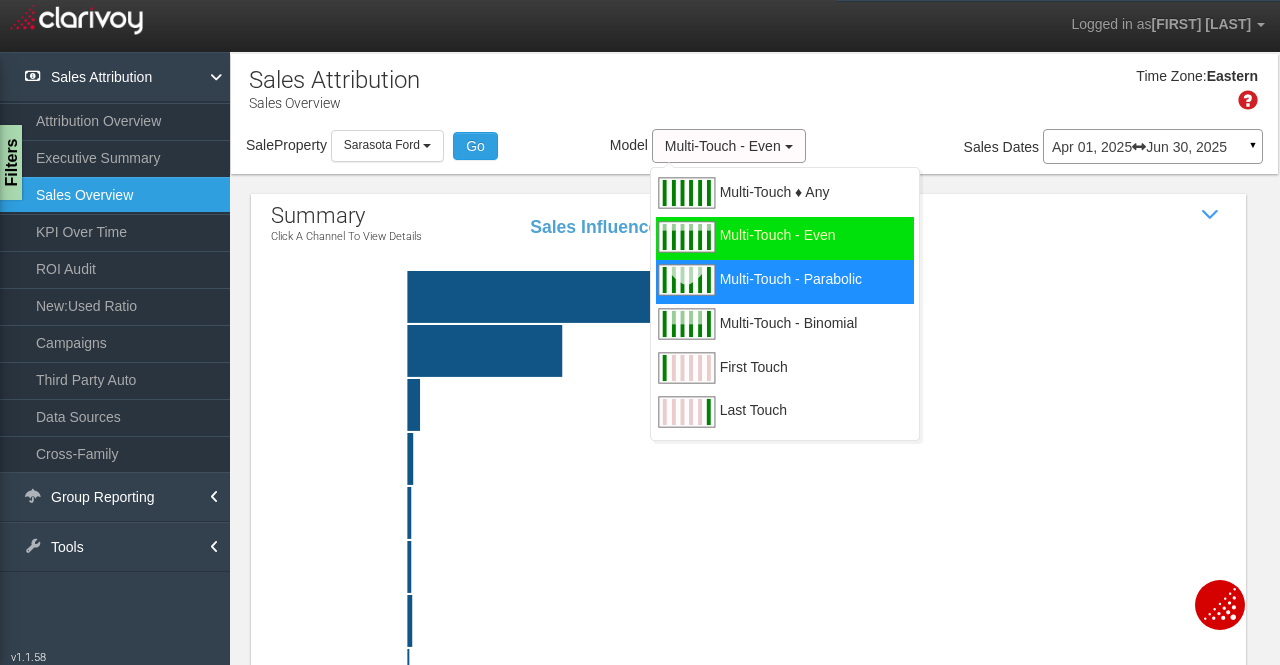 click at bounding box center [686, 280] 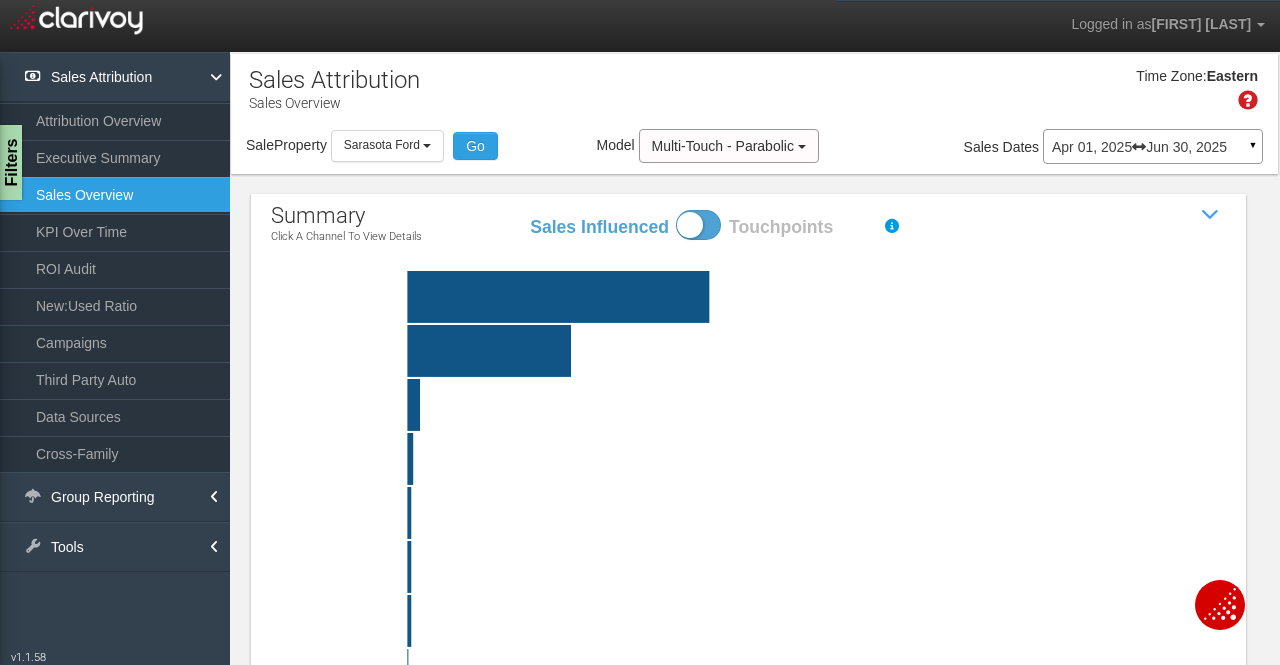 click on "Time Zone:
[TIMEZONE]" at bounding box center (754, 96) 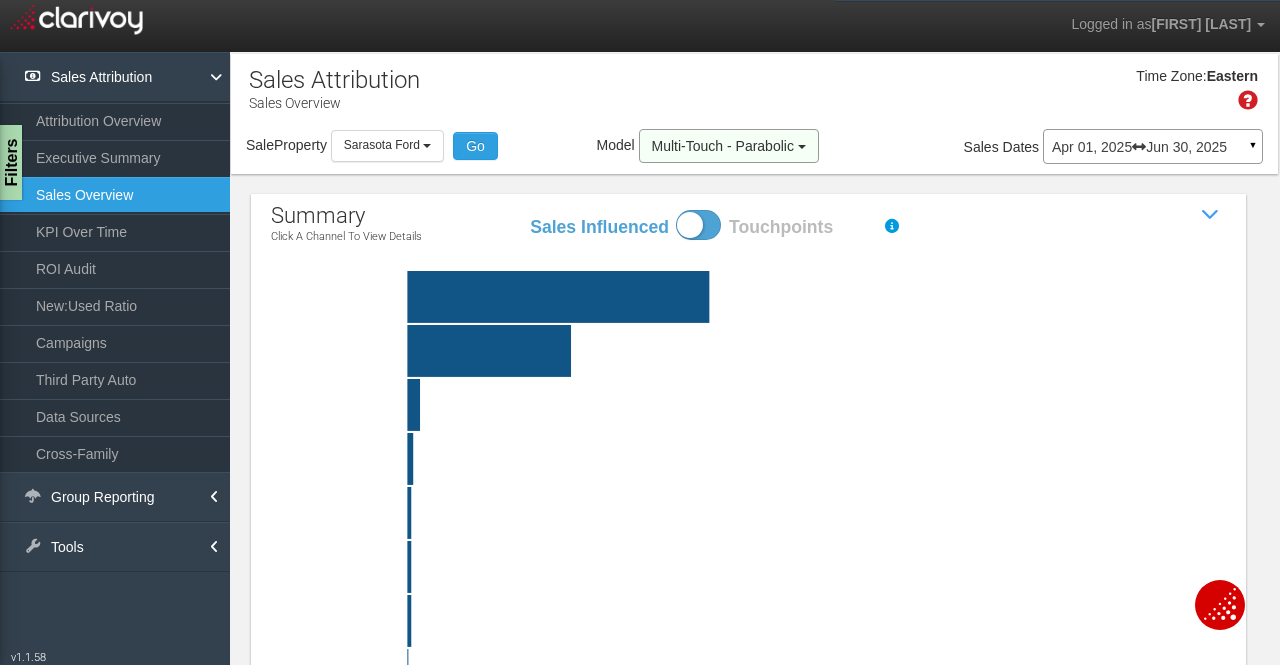 click on "Multi-Touch - Parabolic" at bounding box center [729, 146] 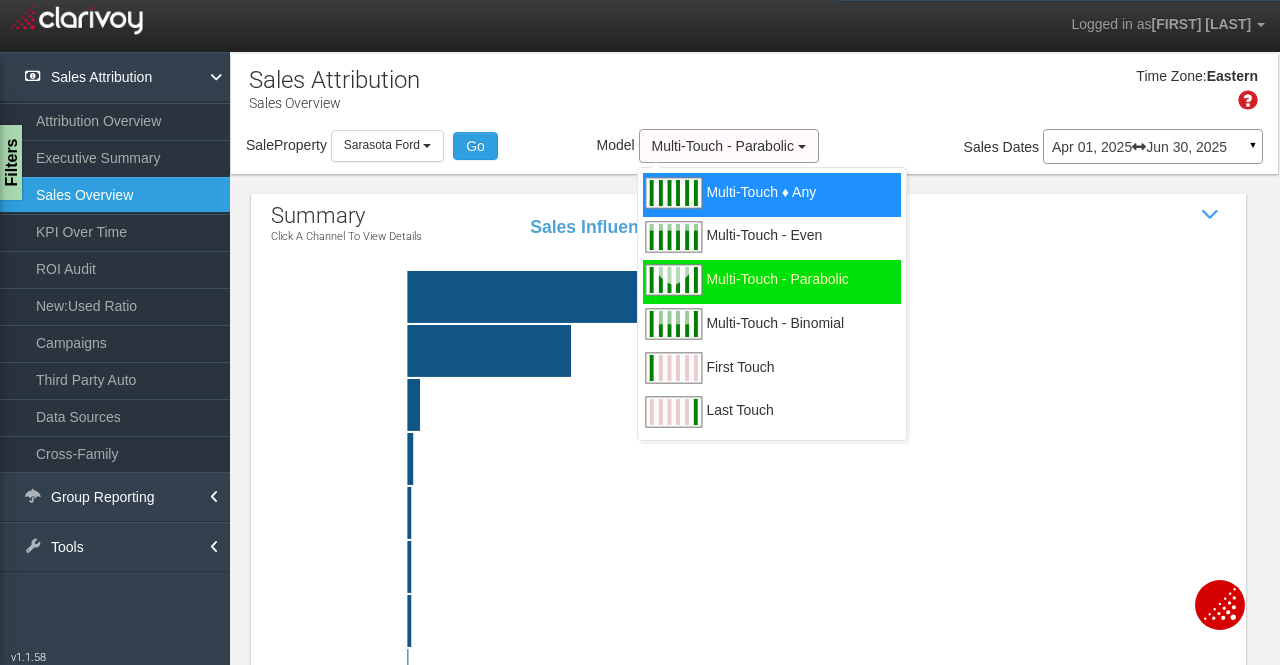 click on "Multi-Touch ♦ Any" at bounding box center [761, 204] 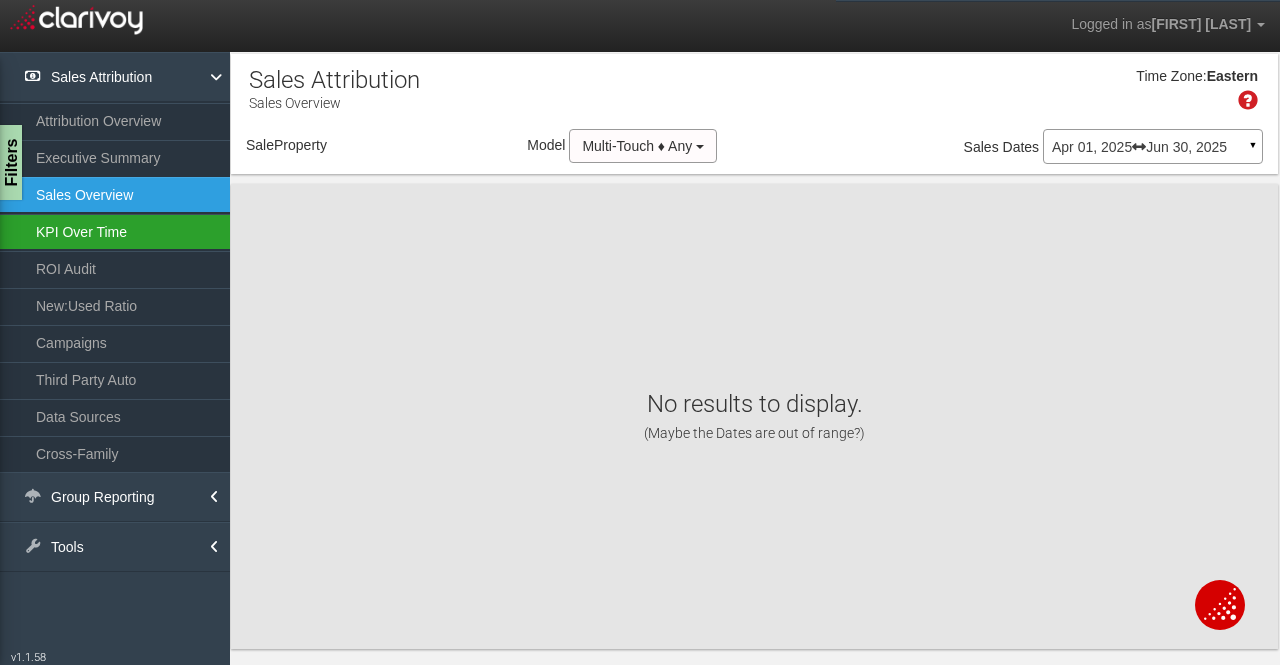 click on "KPI Over Time" at bounding box center (115, 232) 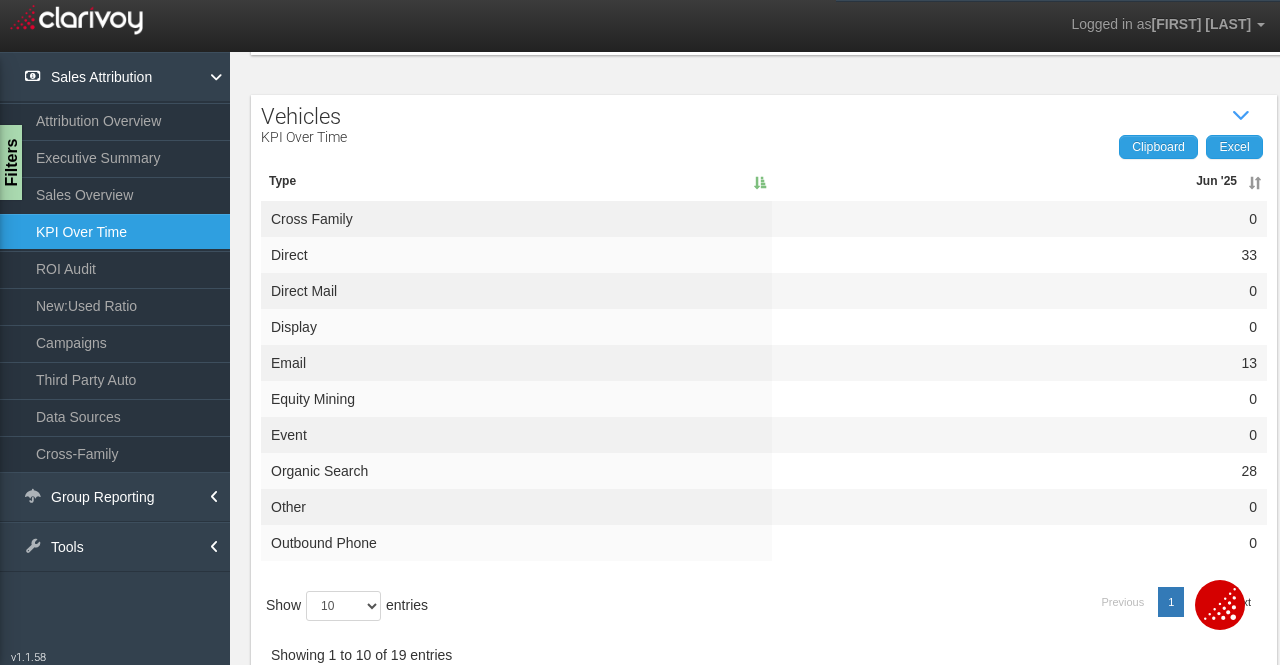 scroll, scrollTop: 756, scrollLeft: 0, axis: vertical 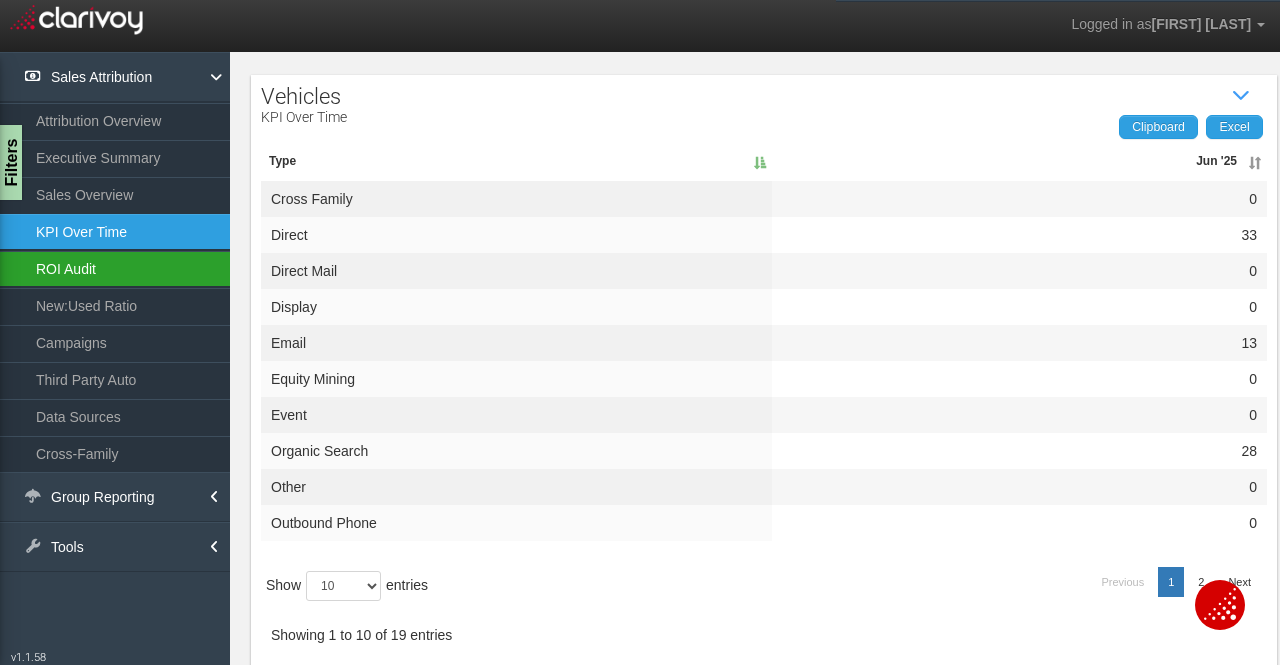 click on "ROI Audit" at bounding box center (115, 269) 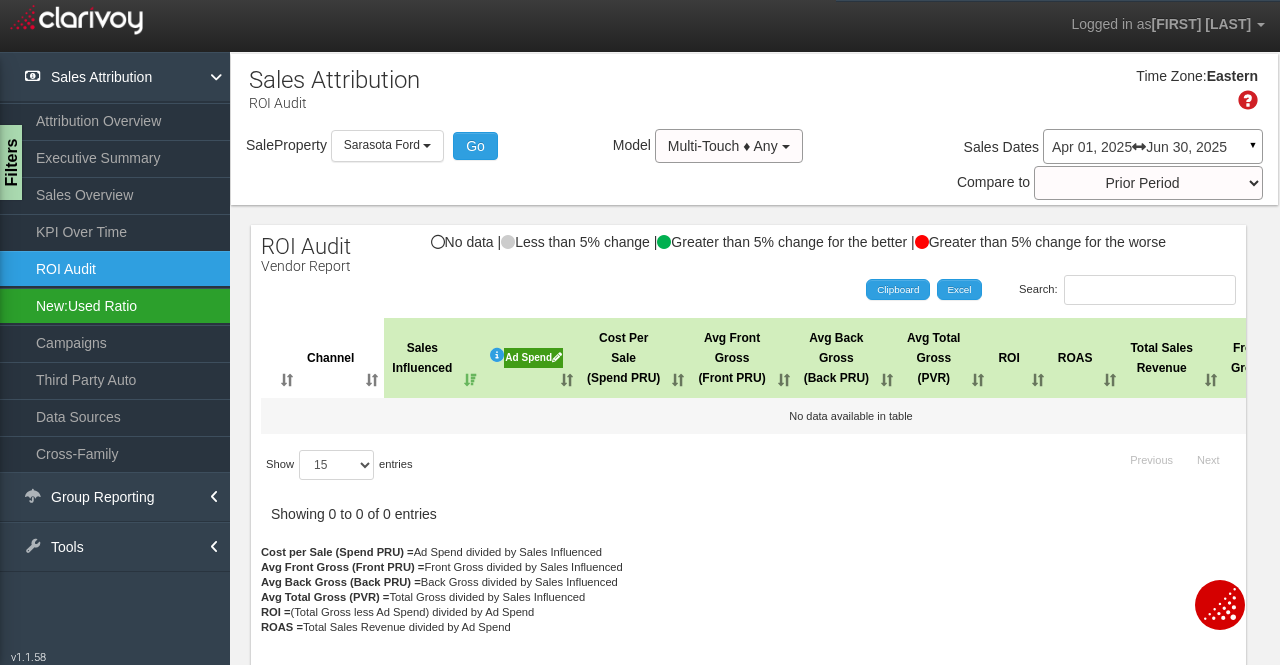 scroll, scrollTop: 0, scrollLeft: 0, axis: both 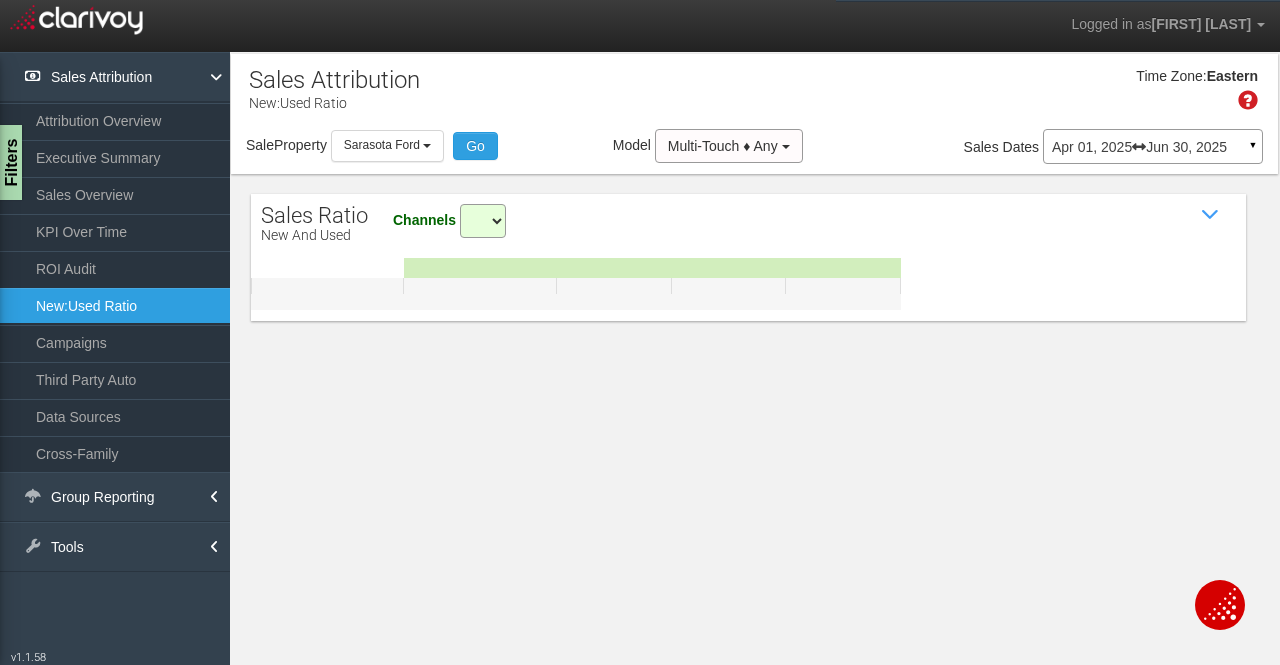 select on "all" 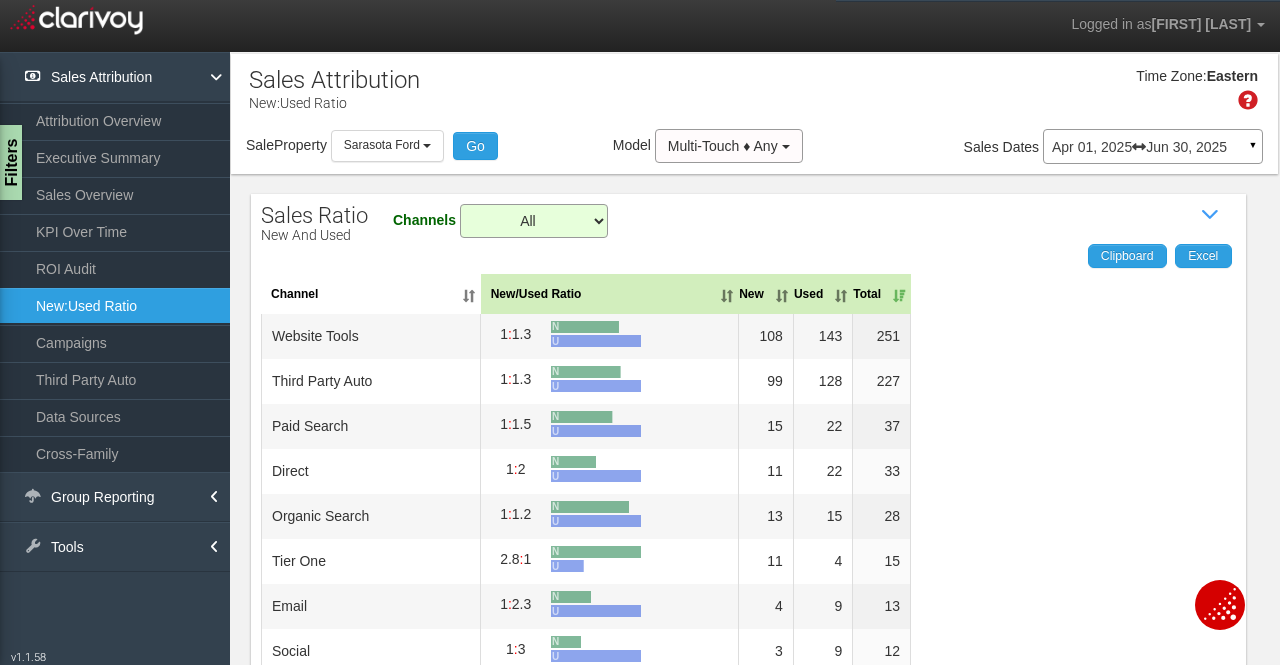click on "Apr 01, 2025   Jun 30, 2025" at bounding box center [1153, 147] 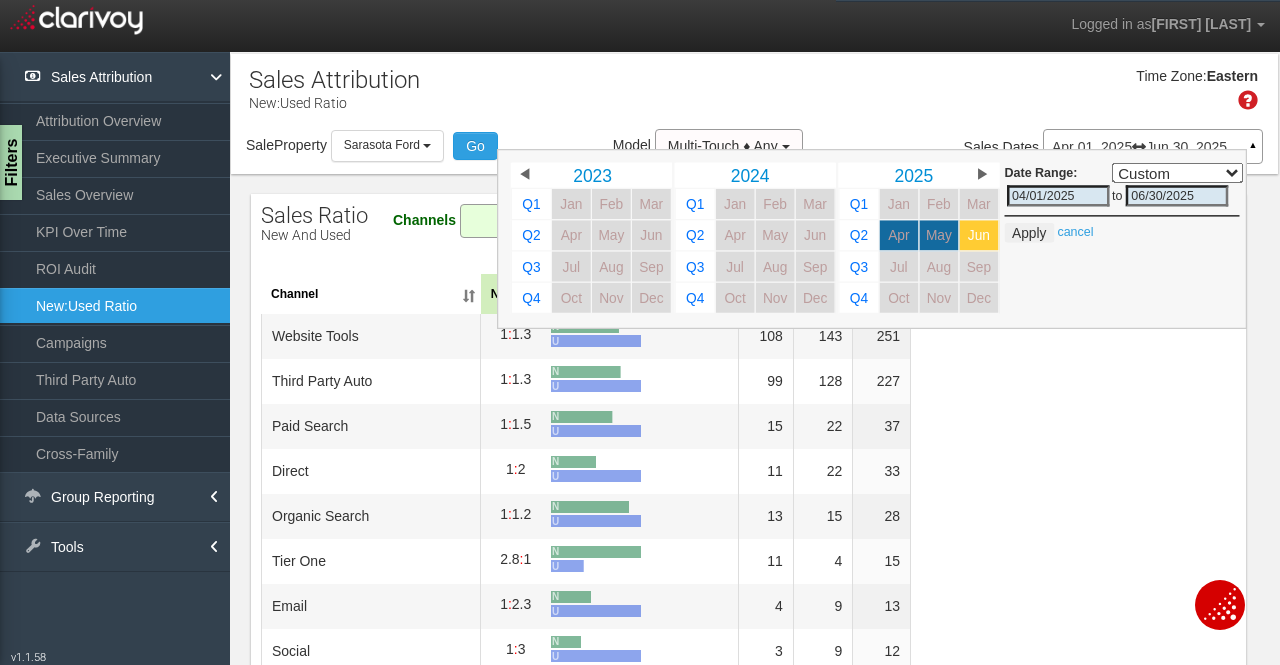 click on "Jun" at bounding box center [979, 234] 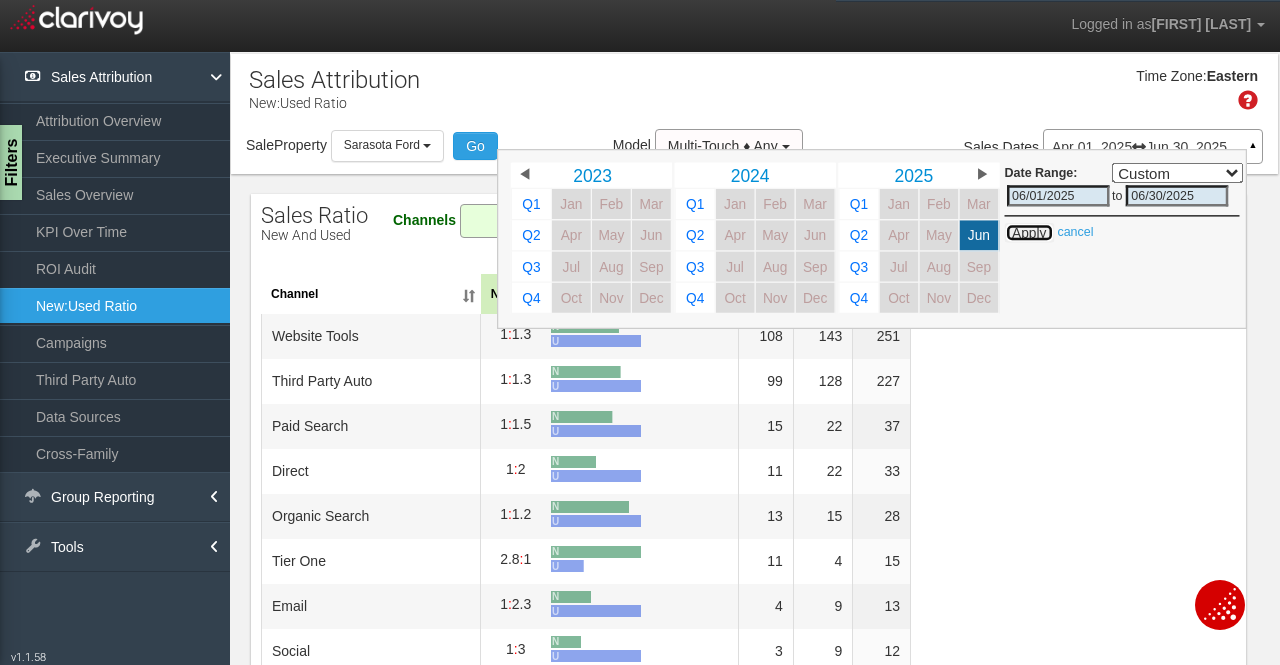 click on "Apply" at bounding box center (1028, 232) 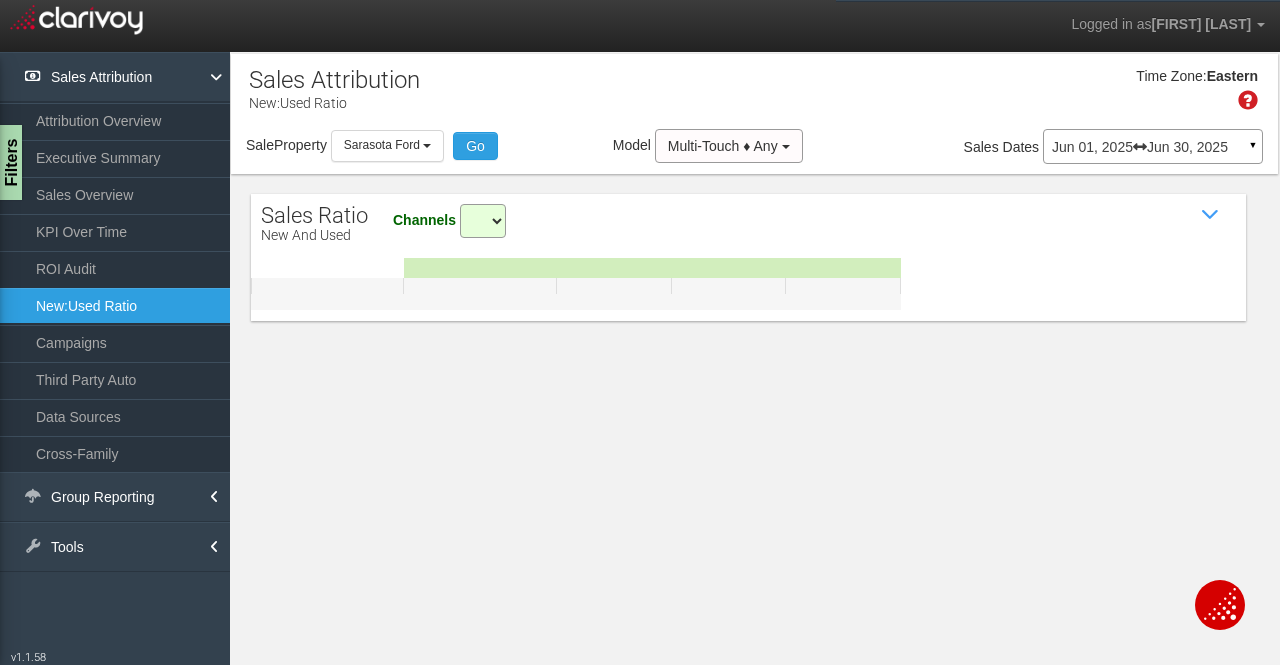 select on "all" 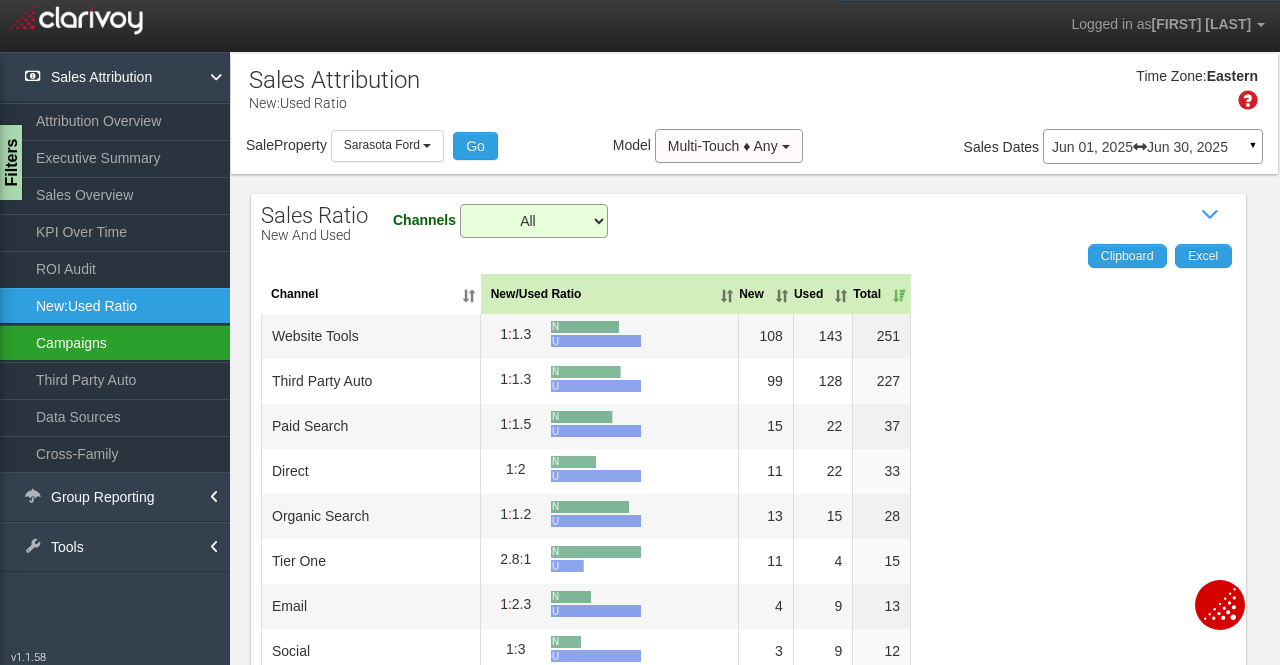 click on "Campaigns" at bounding box center (115, 343) 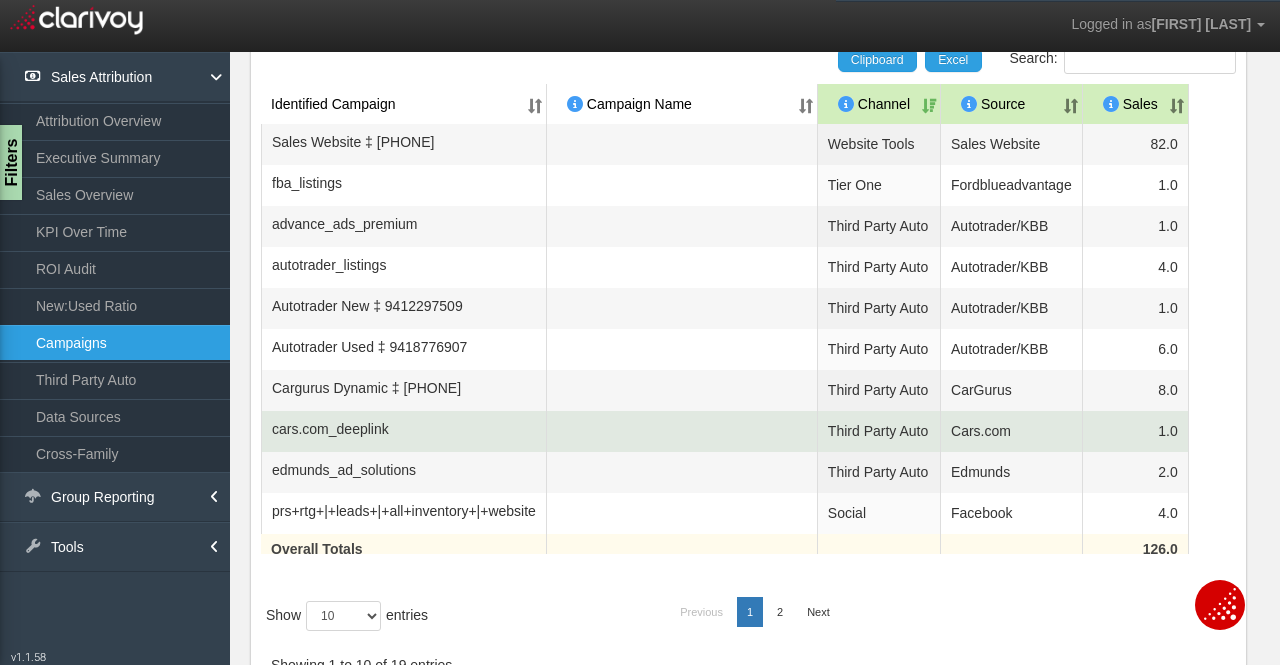 scroll, scrollTop: 300, scrollLeft: 0, axis: vertical 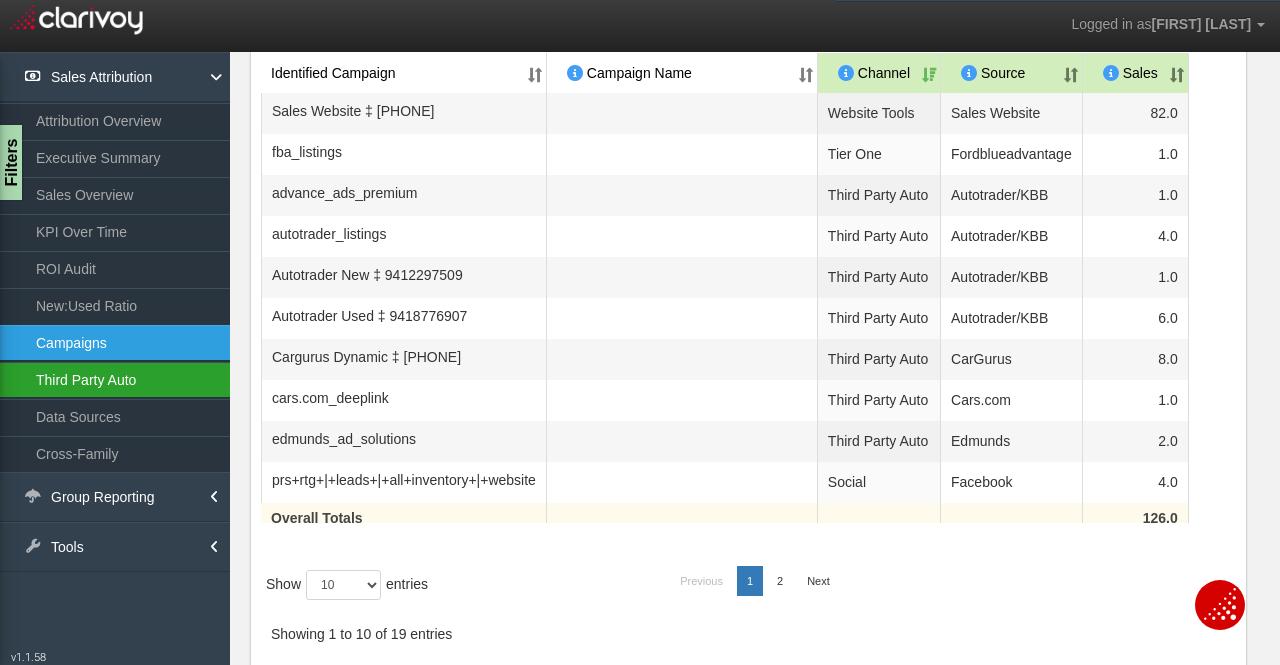 click on "Third Party Auto" at bounding box center (115, 380) 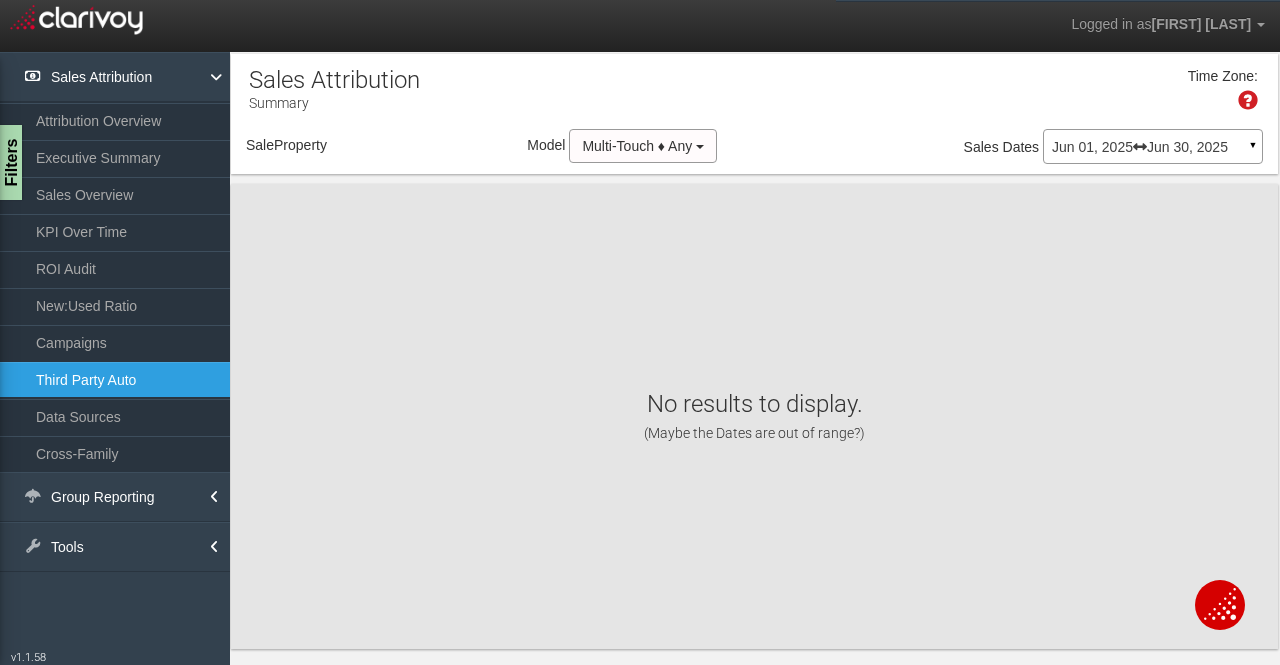 scroll, scrollTop: 0, scrollLeft: 0, axis: both 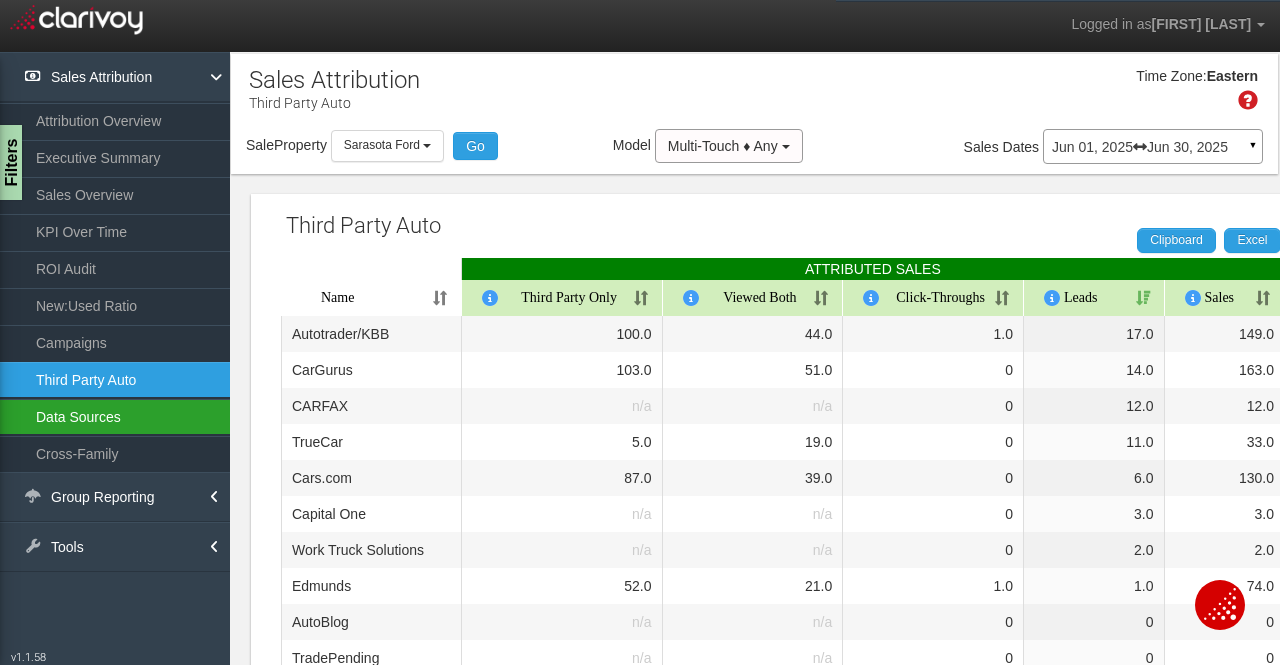 click on "Data Sources" at bounding box center (115, 417) 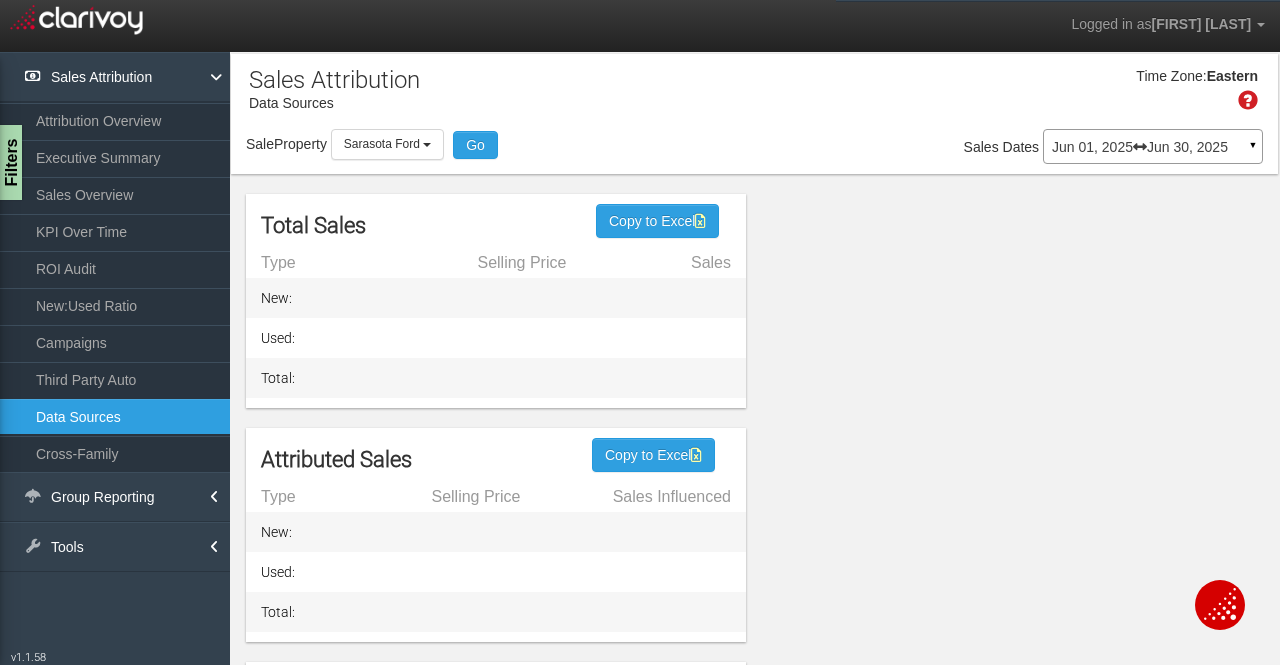 scroll, scrollTop: 0, scrollLeft: 0, axis: both 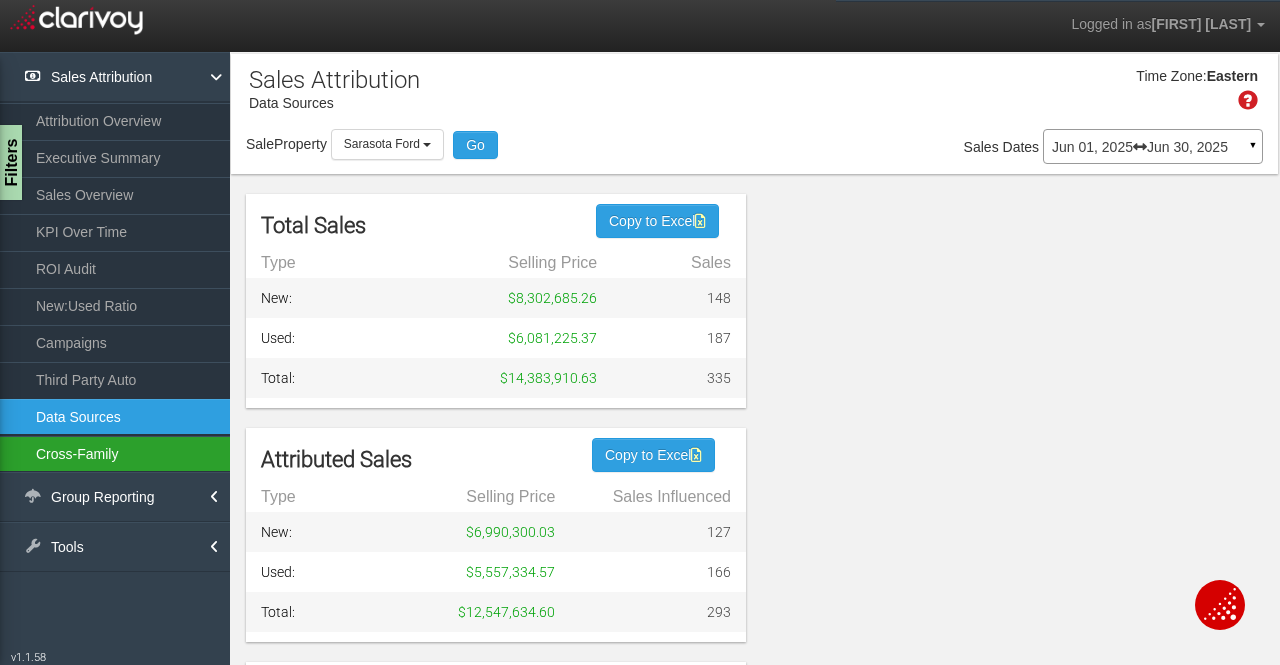 click on "Cross-Family" at bounding box center [115, 454] 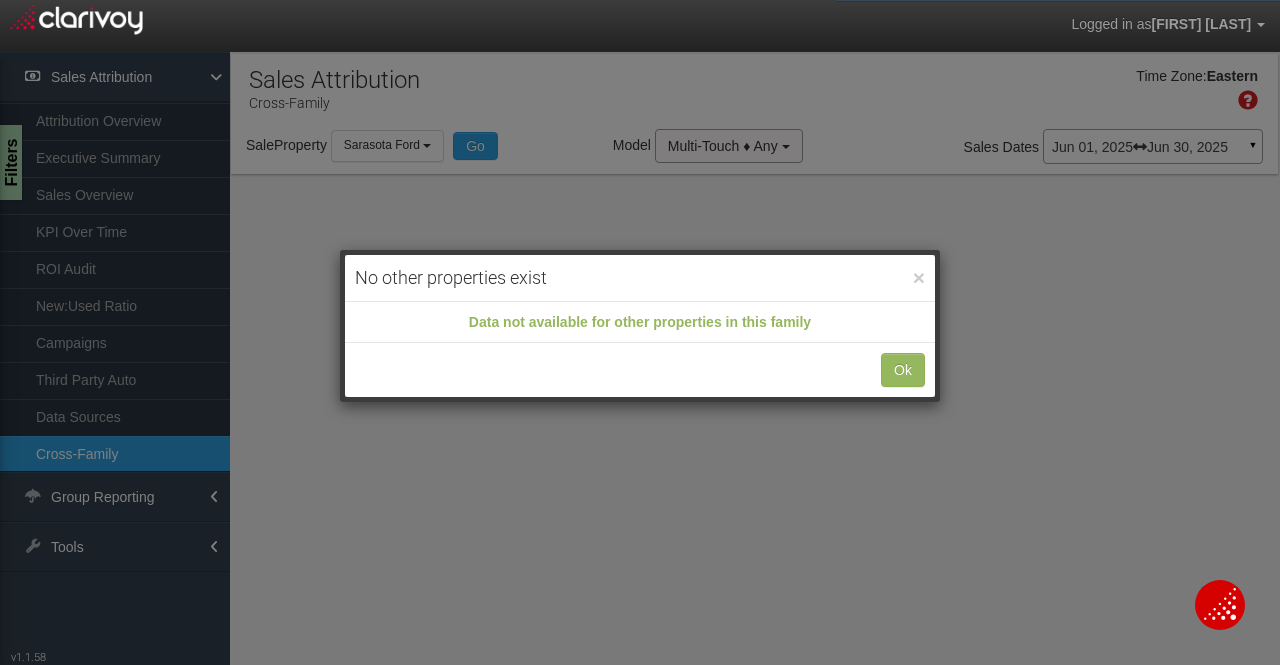 click on "×
No other properties exist
Data not available for other properties in this family
Ok" at bounding box center [640, 332] 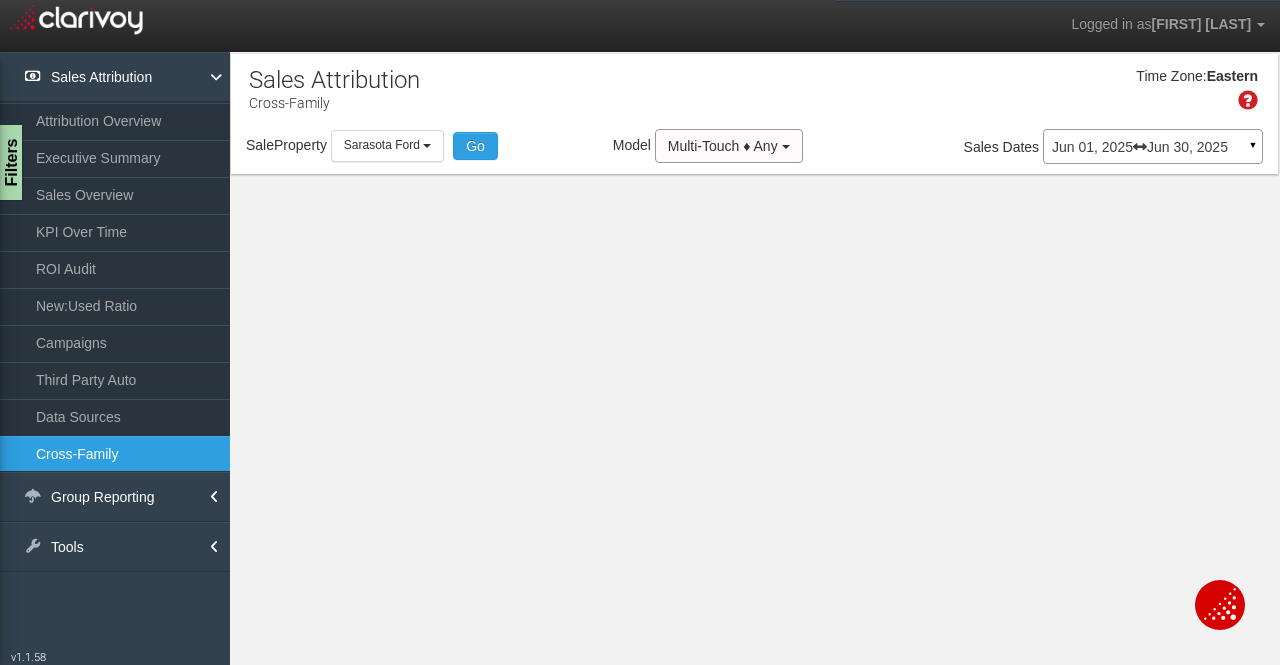 click on "Attribution Overview" at bounding box center (115, 121) 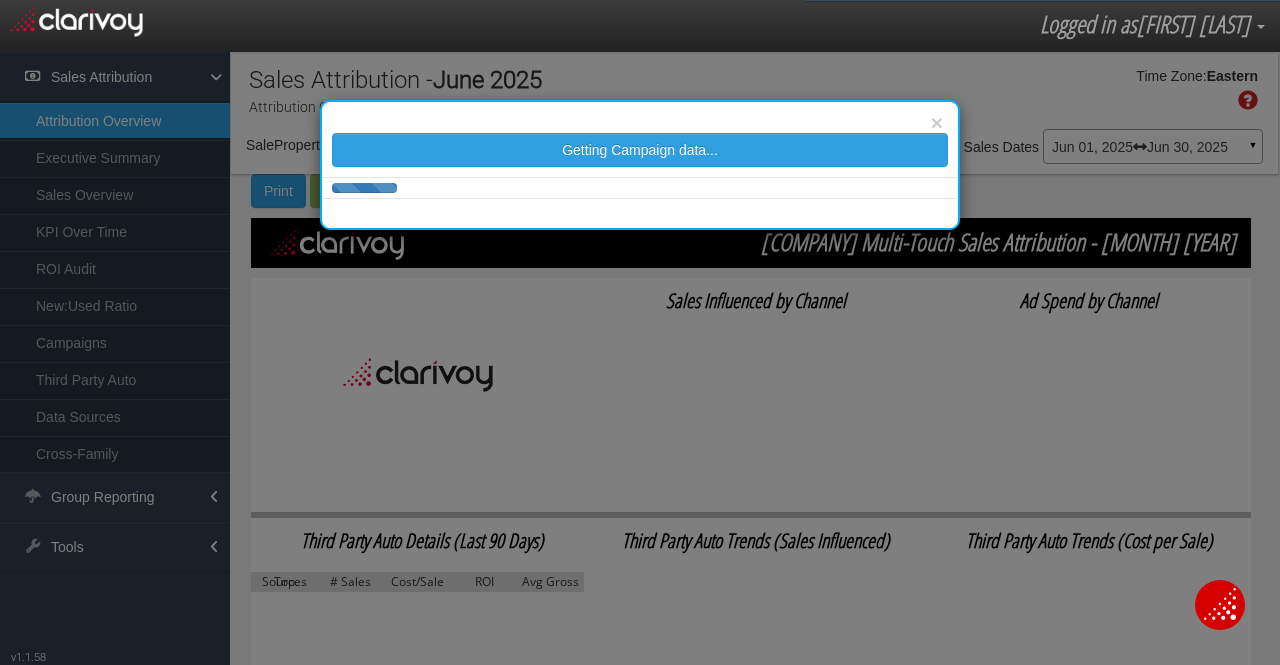 click on "×                                               						 Getting Campaign data..." at bounding box center [640, 332] 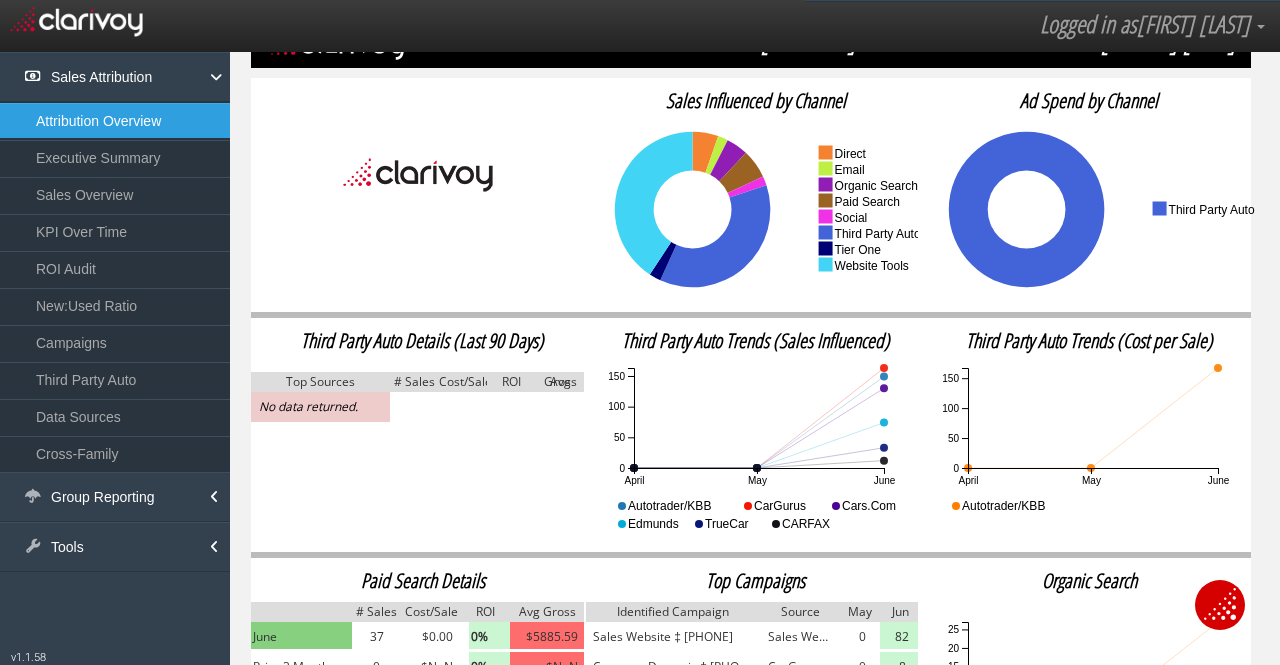 scroll, scrollTop: 336, scrollLeft: 0, axis: vertical 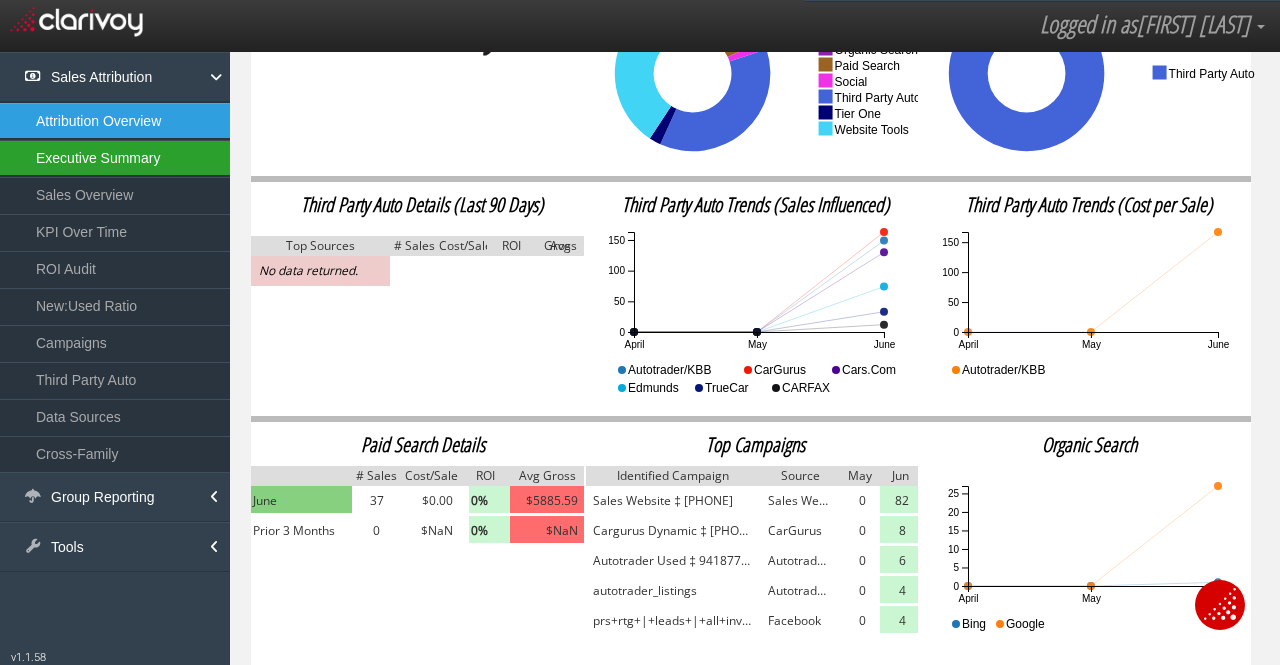 click on "Executive Summary" at bounding box center (115, 158) 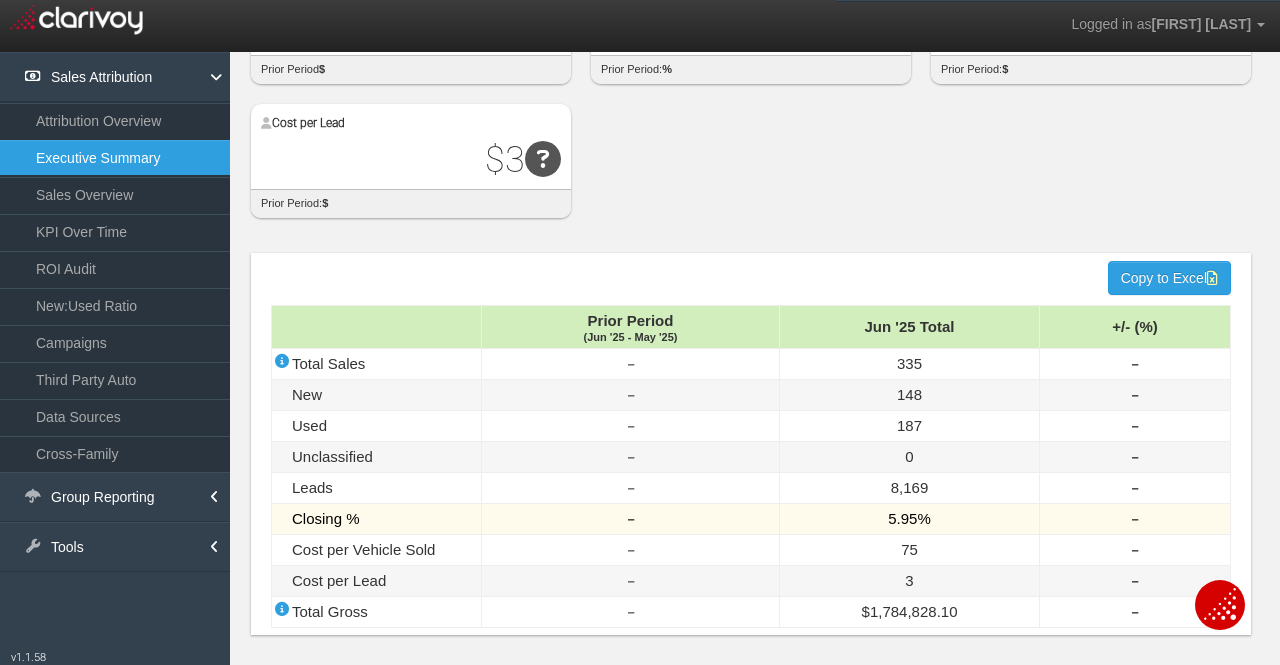scroll, scrollTop: 0, scrollLeft: 0, axis: both 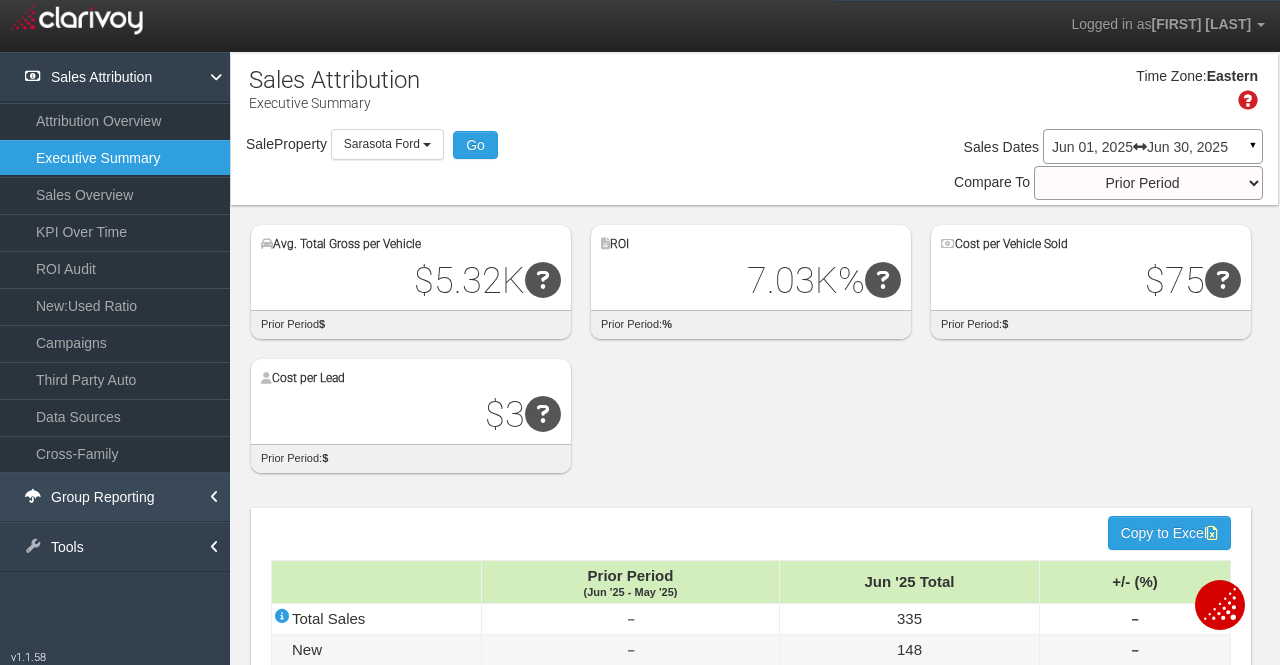 click on "Group Reporting" at bounding box center (115, 497) 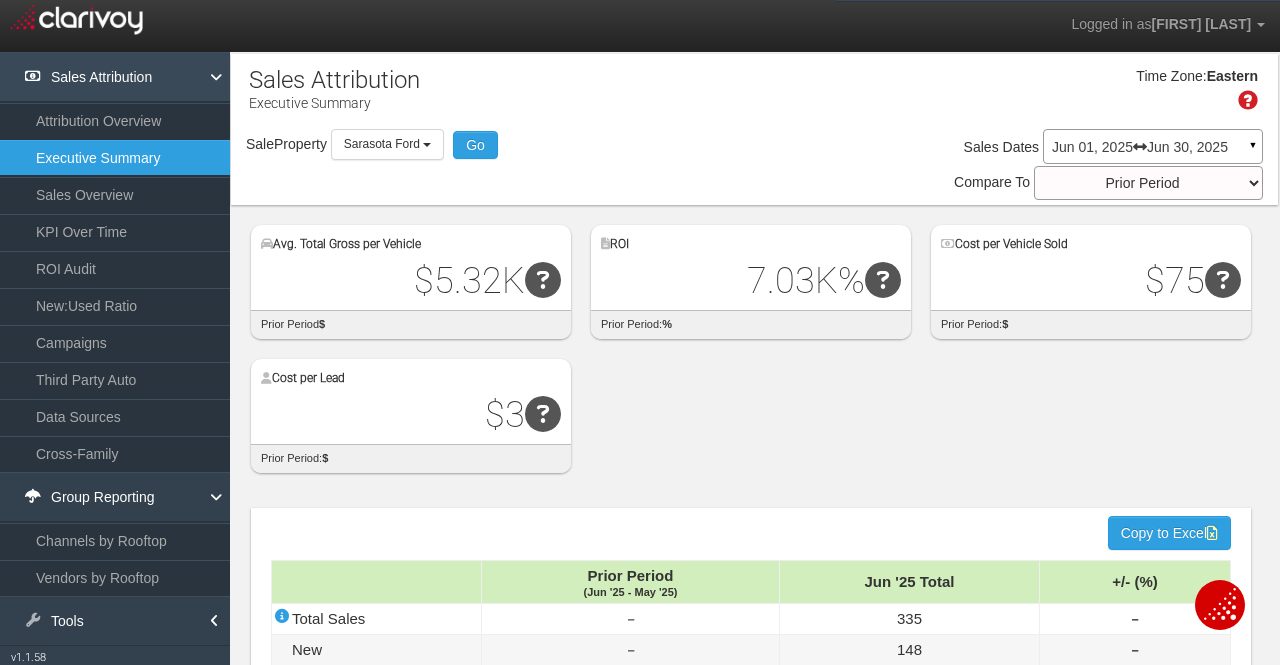 click on "Sales Attribution" at bounding box center (115, 77) 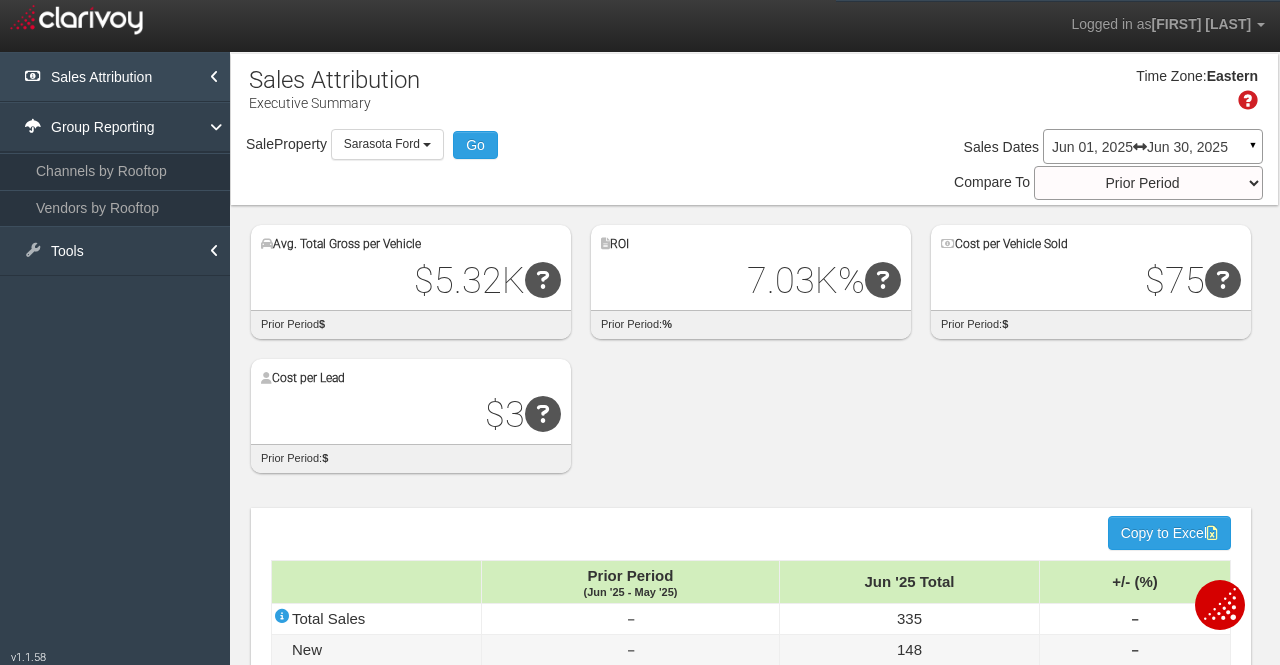 click on "Sales Attribution" at bounding box center (115, 77) 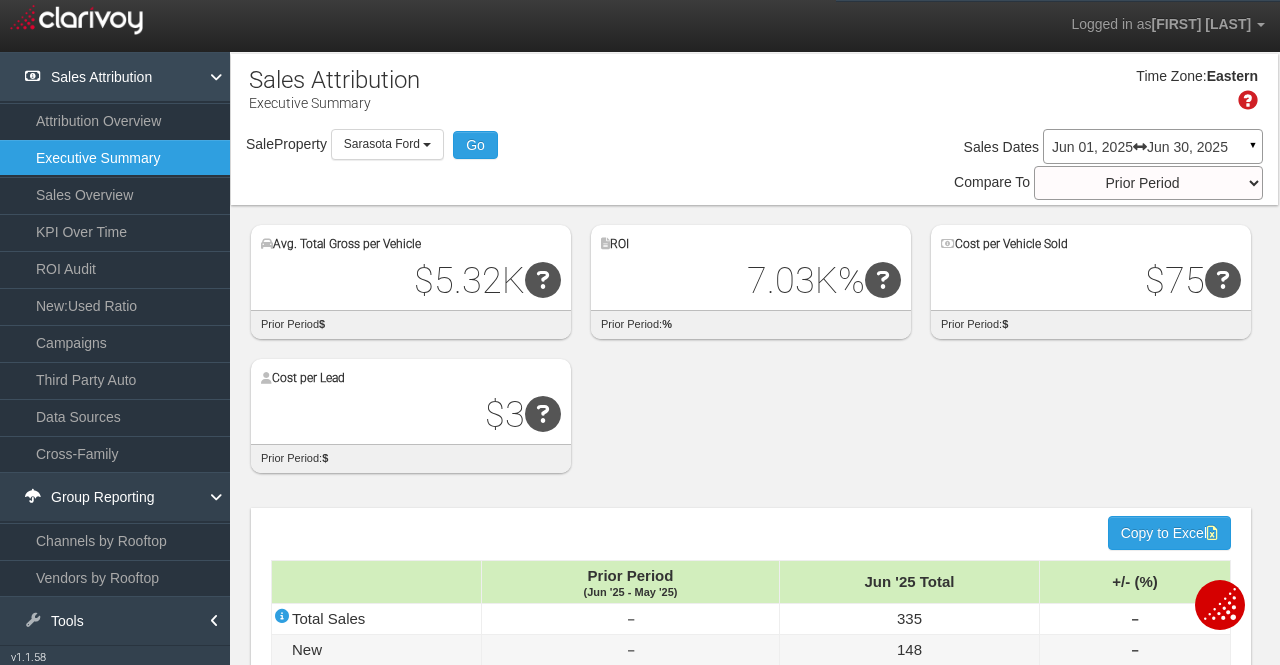 click on "Sales Attribution" at bounding box center [115, 77] 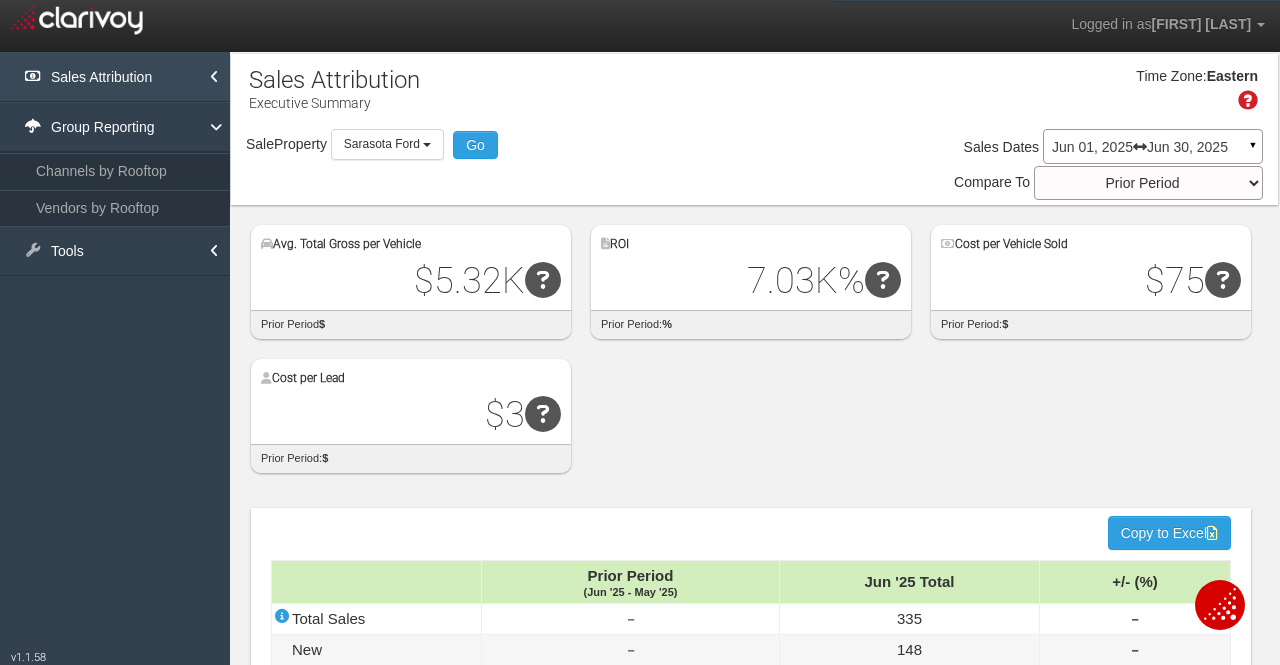 click on "Sales Attribution" at bounding box center (115, 77) 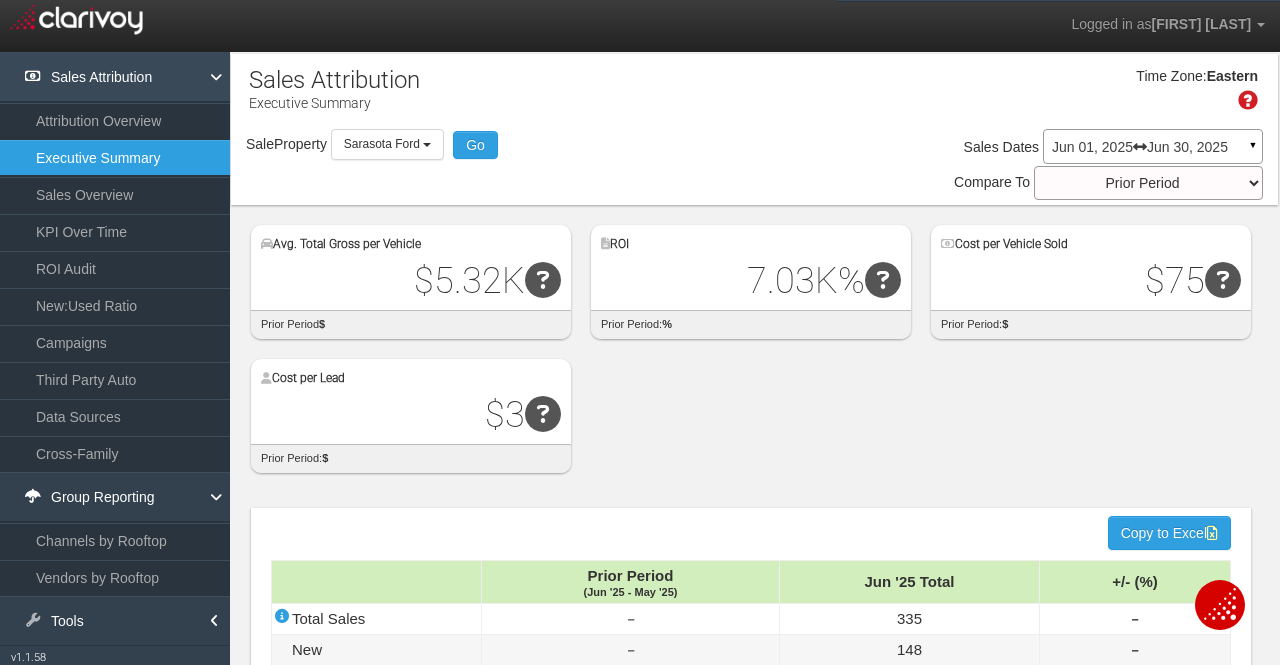 click on "Sales Attribution" at bounding box center [115, 77] 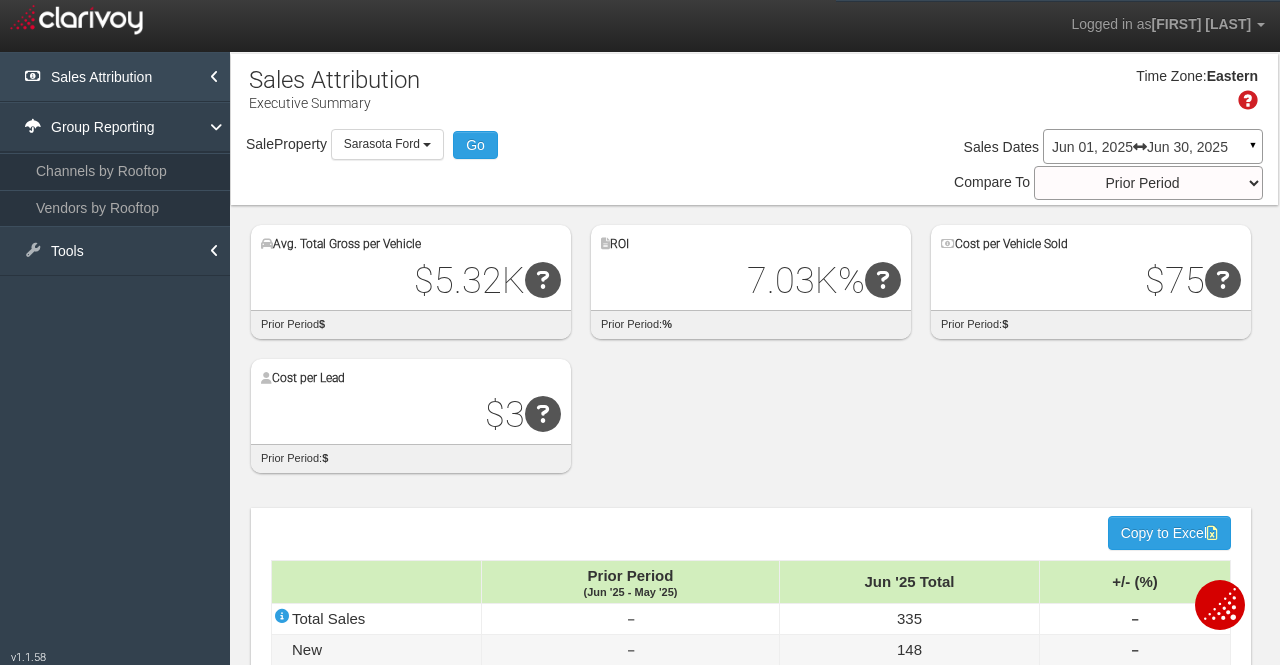 click on "Sales Attribution" at bounding box center (115, 77) 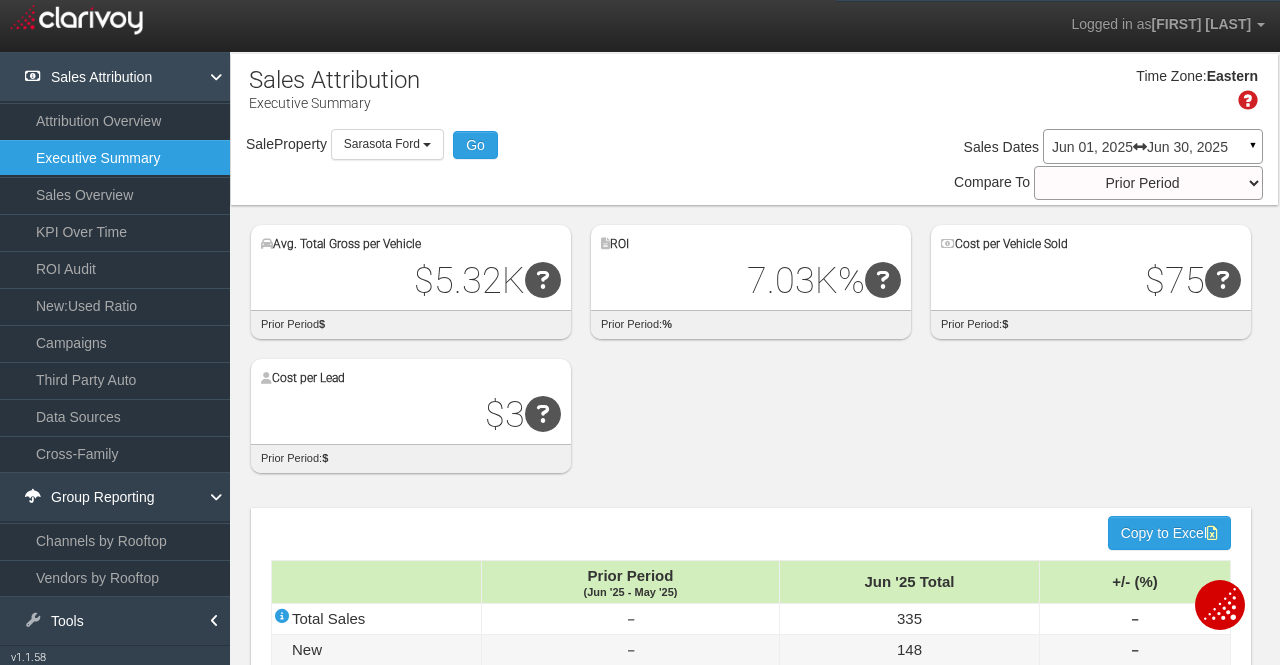 click at bounding box center [33, 76] 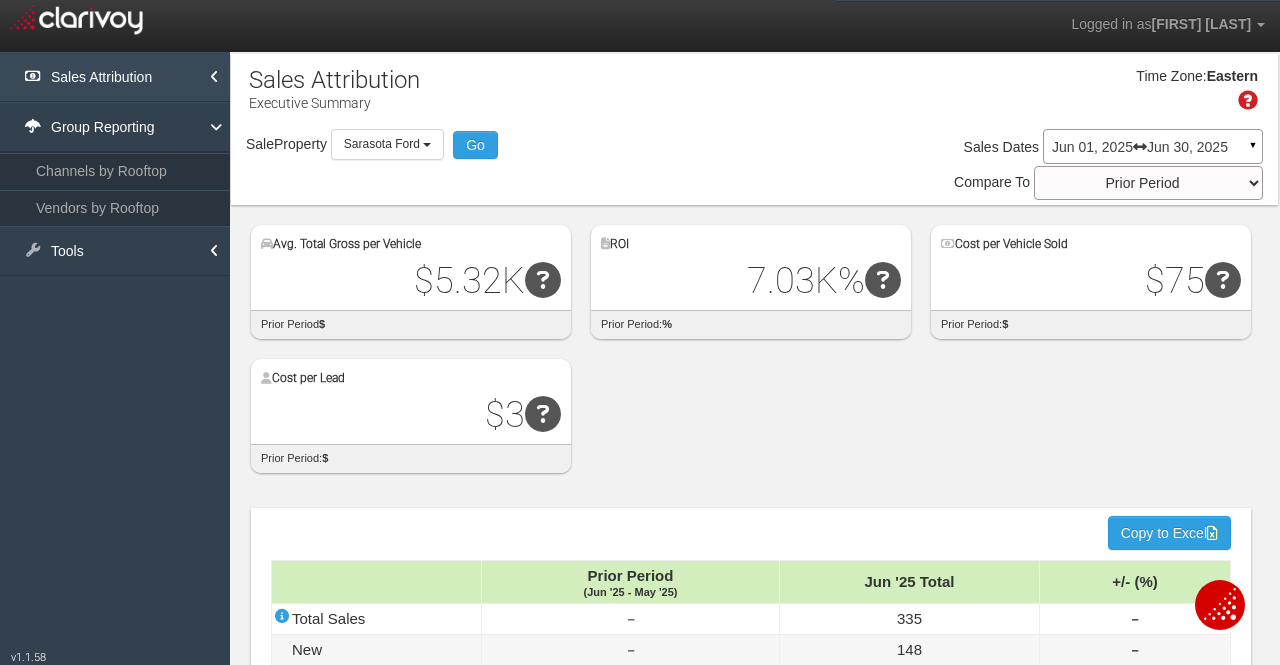 click on "Sales Attribution" at bounding box center (115, 77) 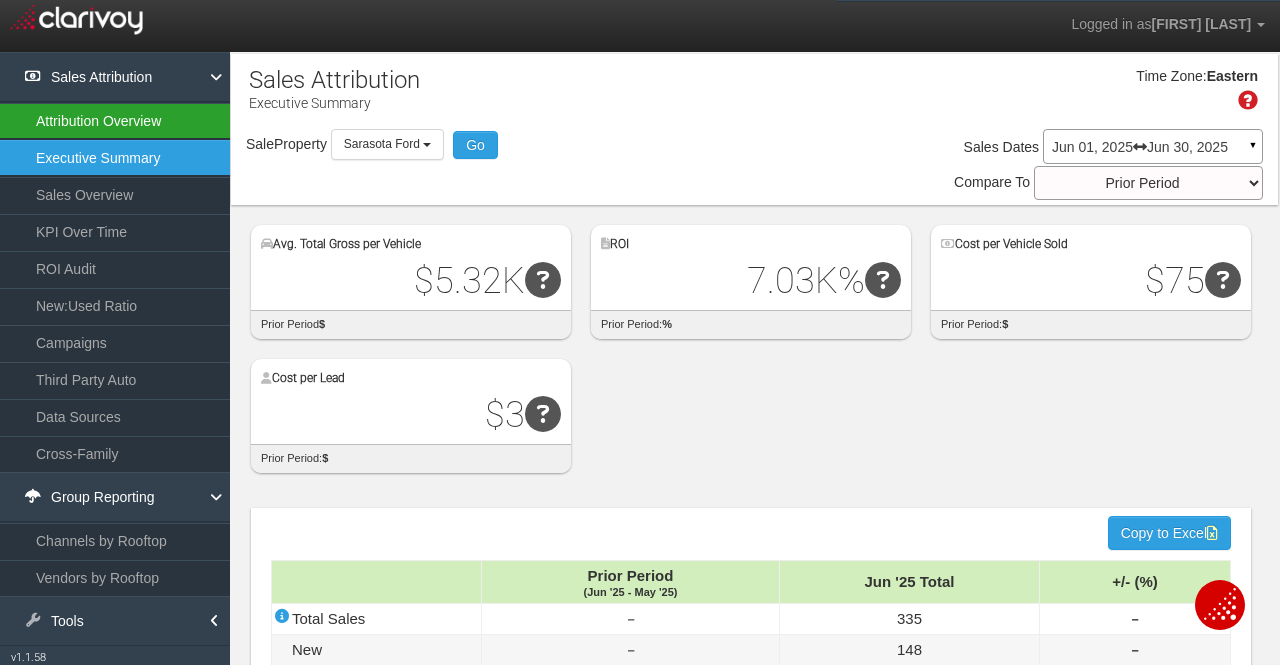click on "Attribution Overview" at bounding box center (115, 121) 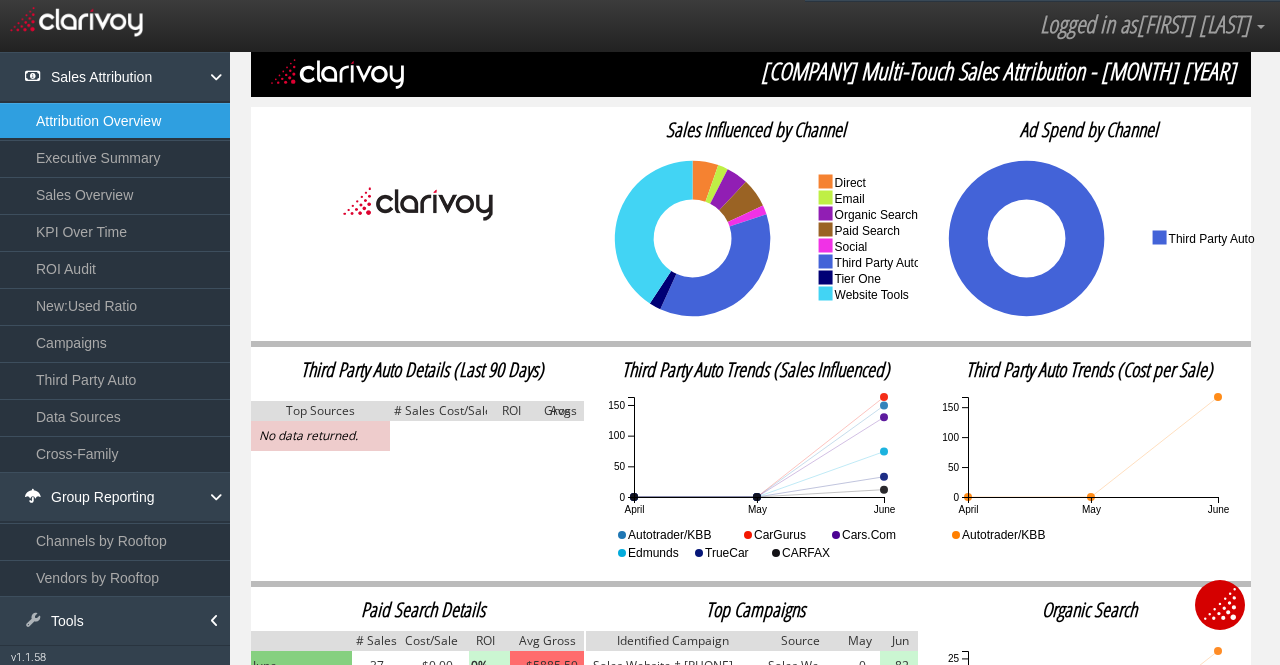 scroll, scrollTop: 336, scrollLeft: 0, axis: vertical 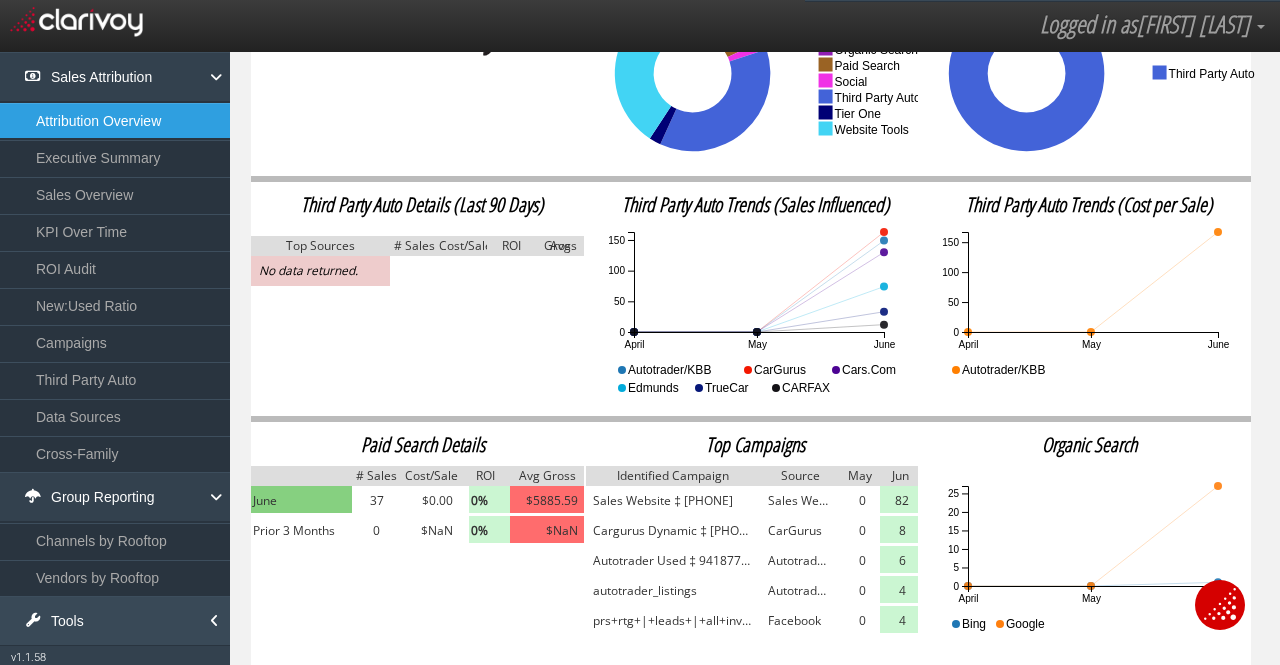 click on "Tools" at bounding box center (115, 621) 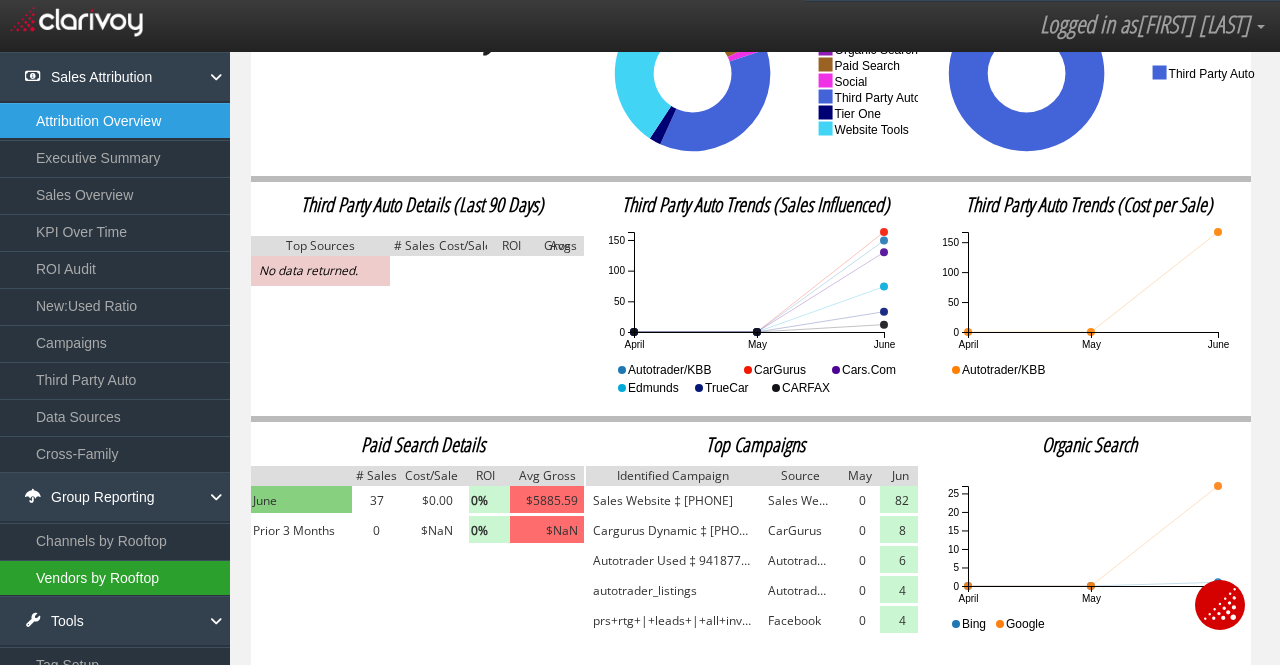 scroll, scrollTop: 31, scrollLeft: 0, axis: vertical 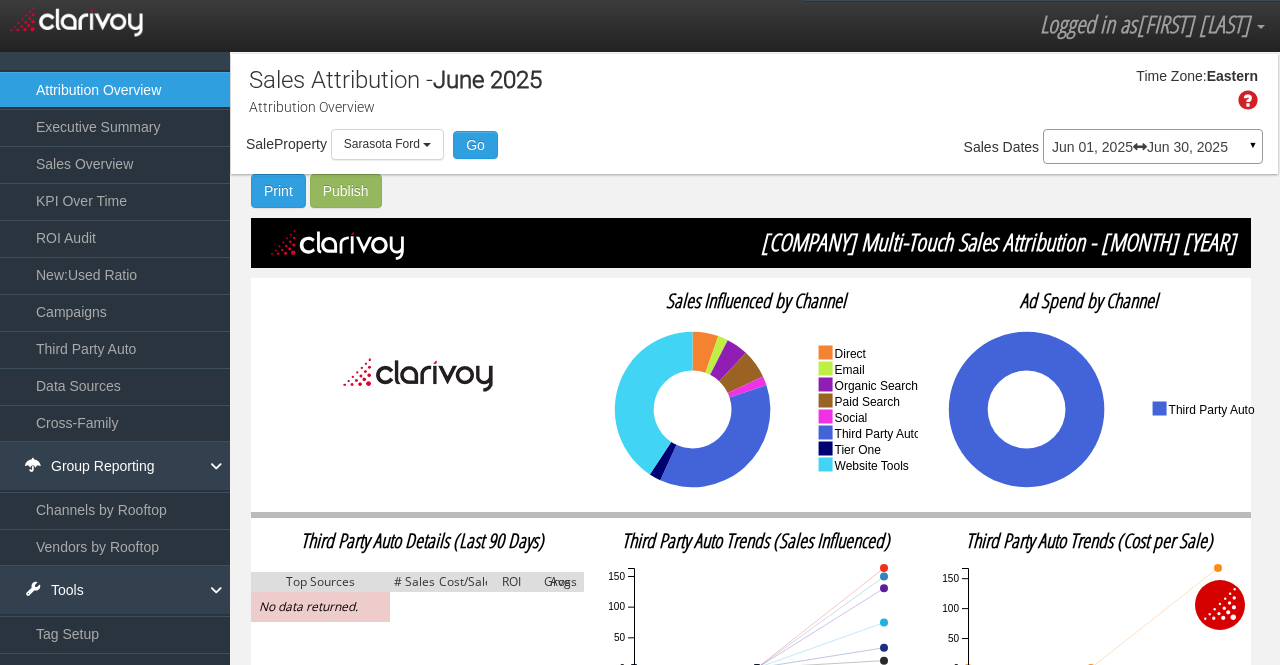 click on "Time Zone:
[TIMEZONE]" at bounding box center (754, 96) 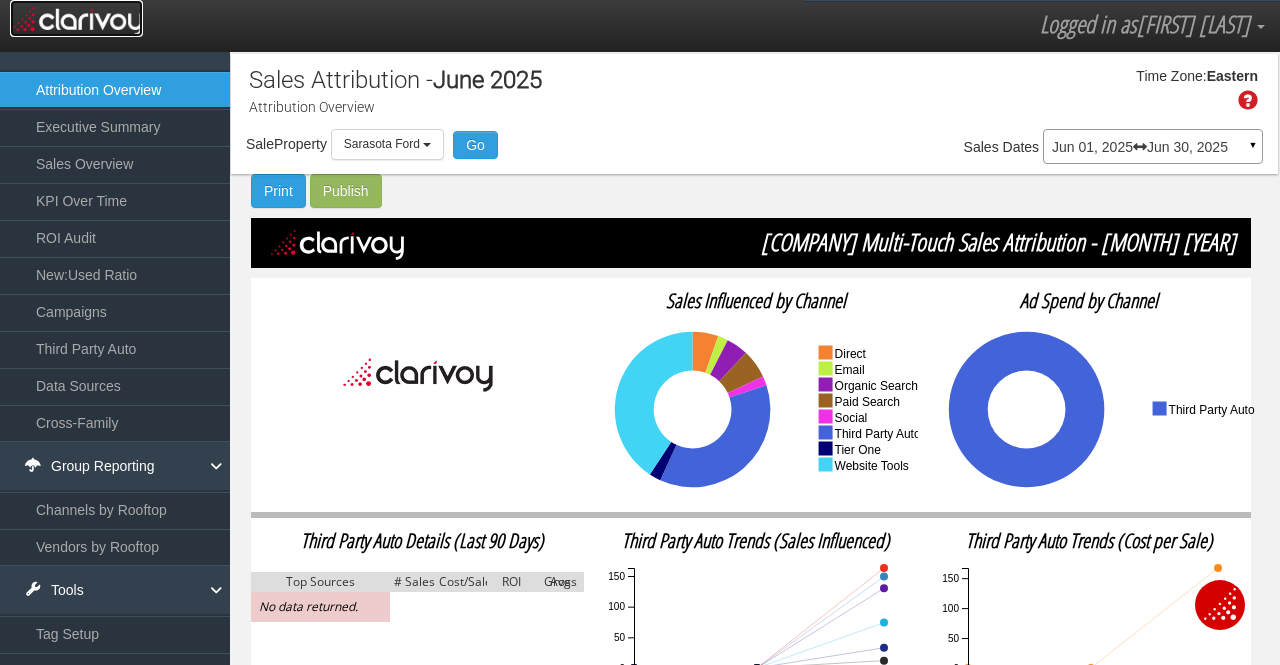 click at bounding box center (76, 19) 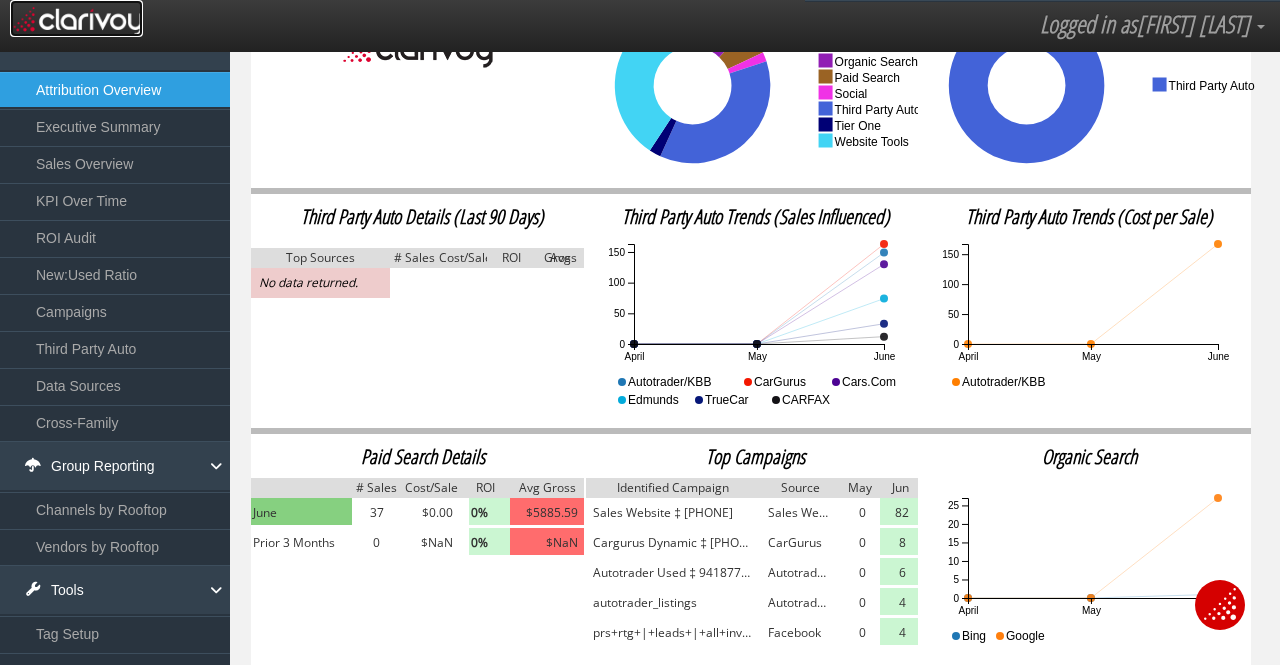 scroll, scrollTop: 336, scrollLeft: 0, axis: vertical 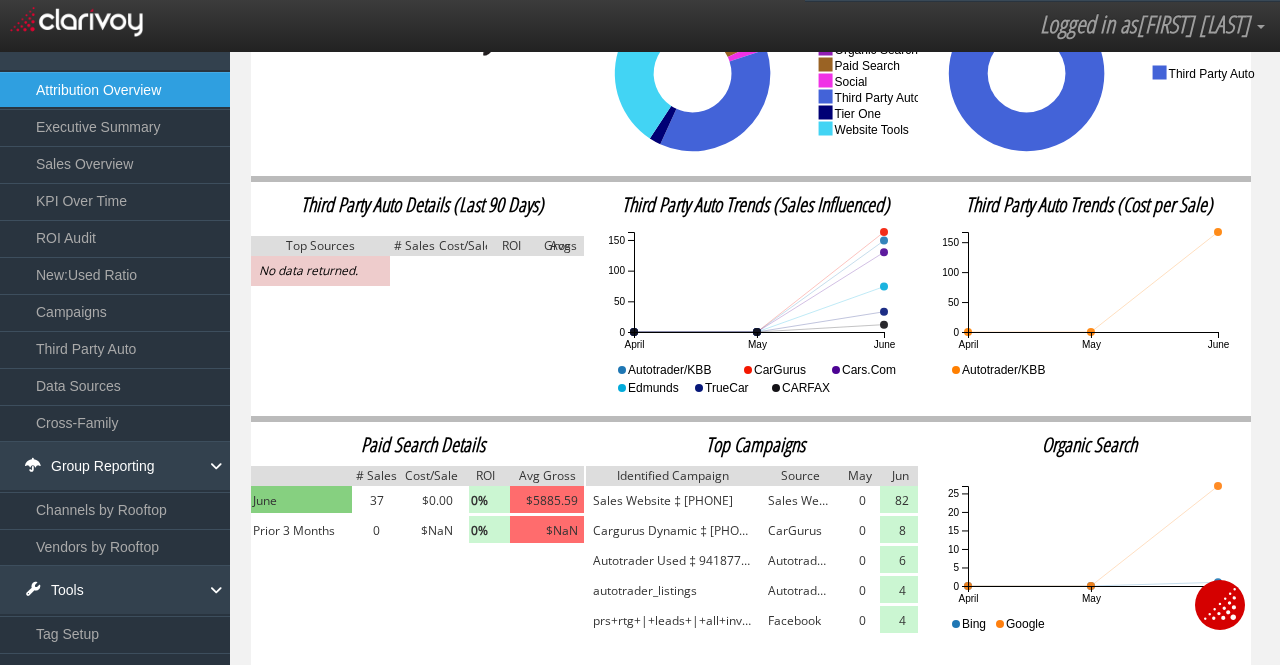 click on "Sales Website ‡ [PHONE]" at bounding box center (672, 501) 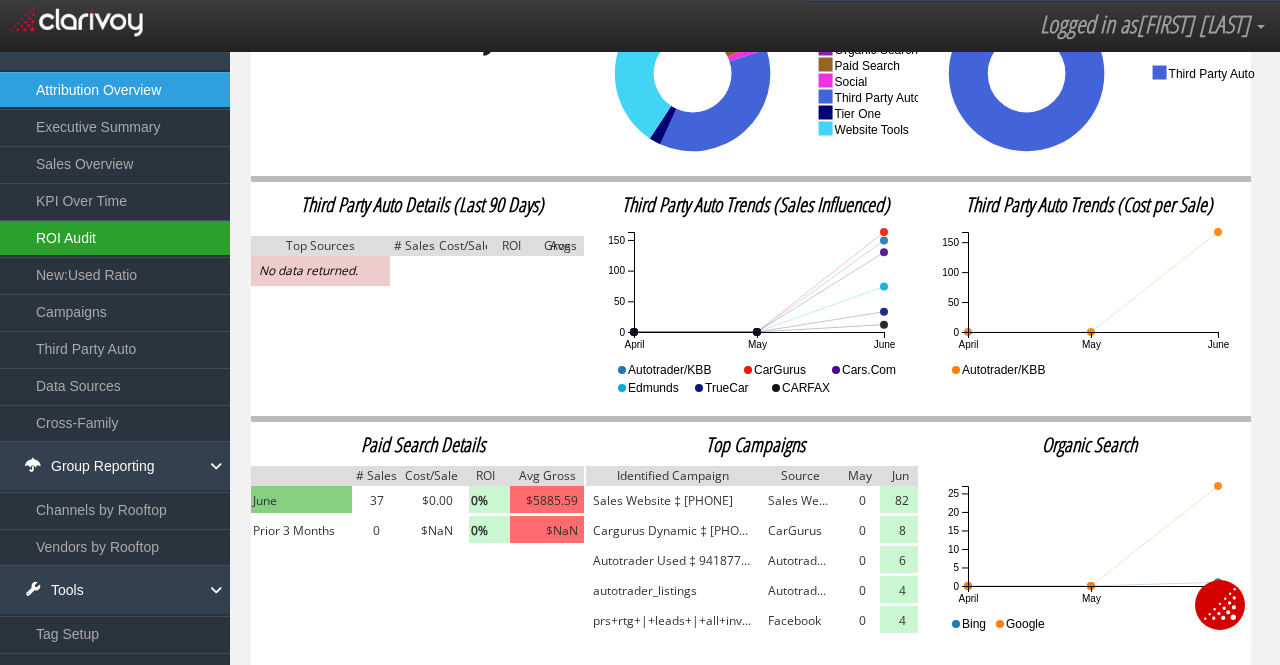 click on "ROI Audit" at bounding box center [115, 238] 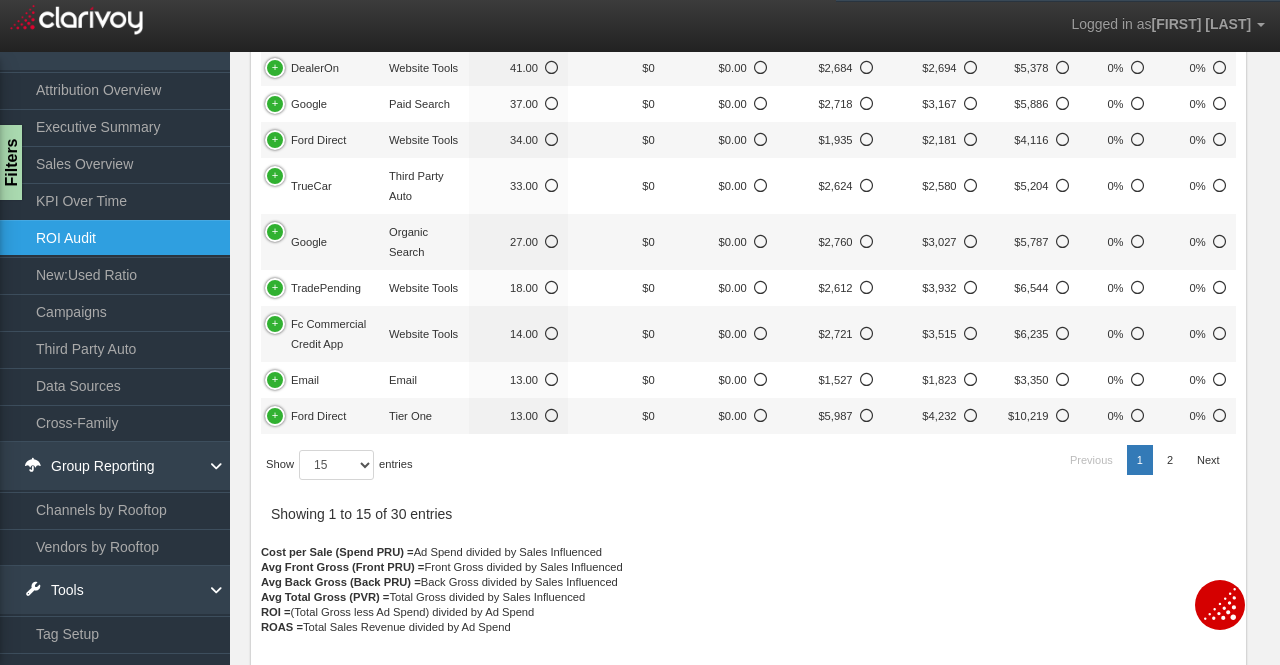 scroll, scrollTop: 758, scrollLeft: 0, axis: vertical 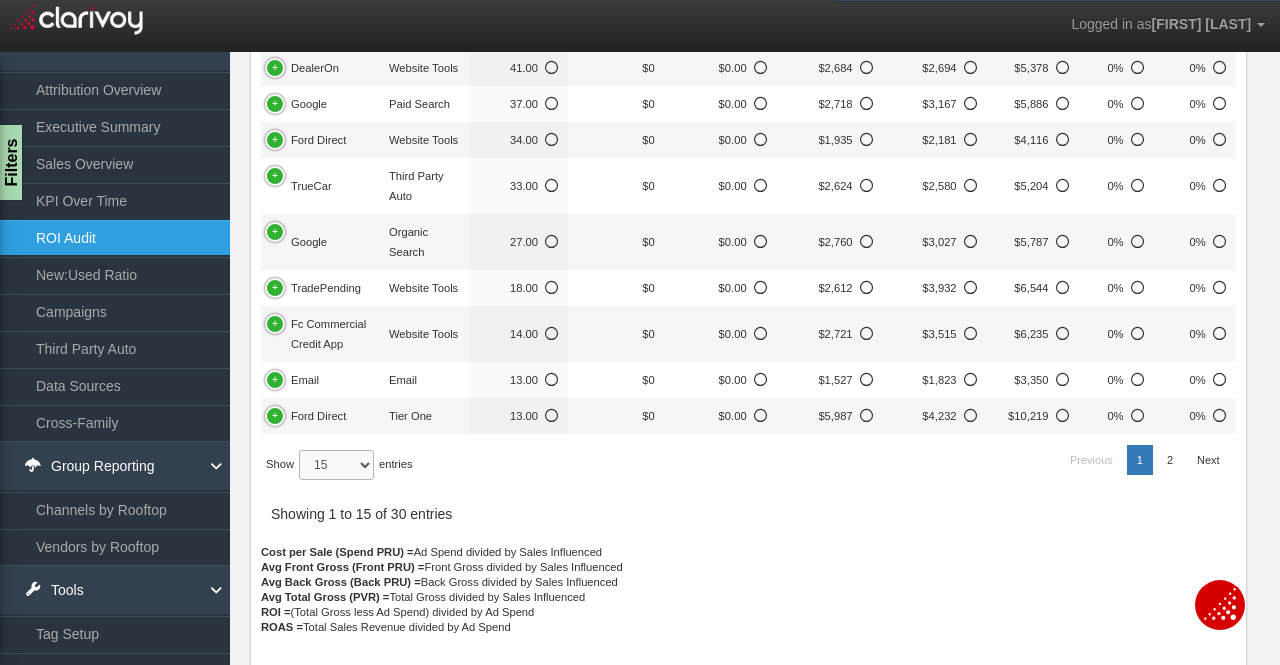 click on "15 30 50 All" at bounding box center [336, 465] 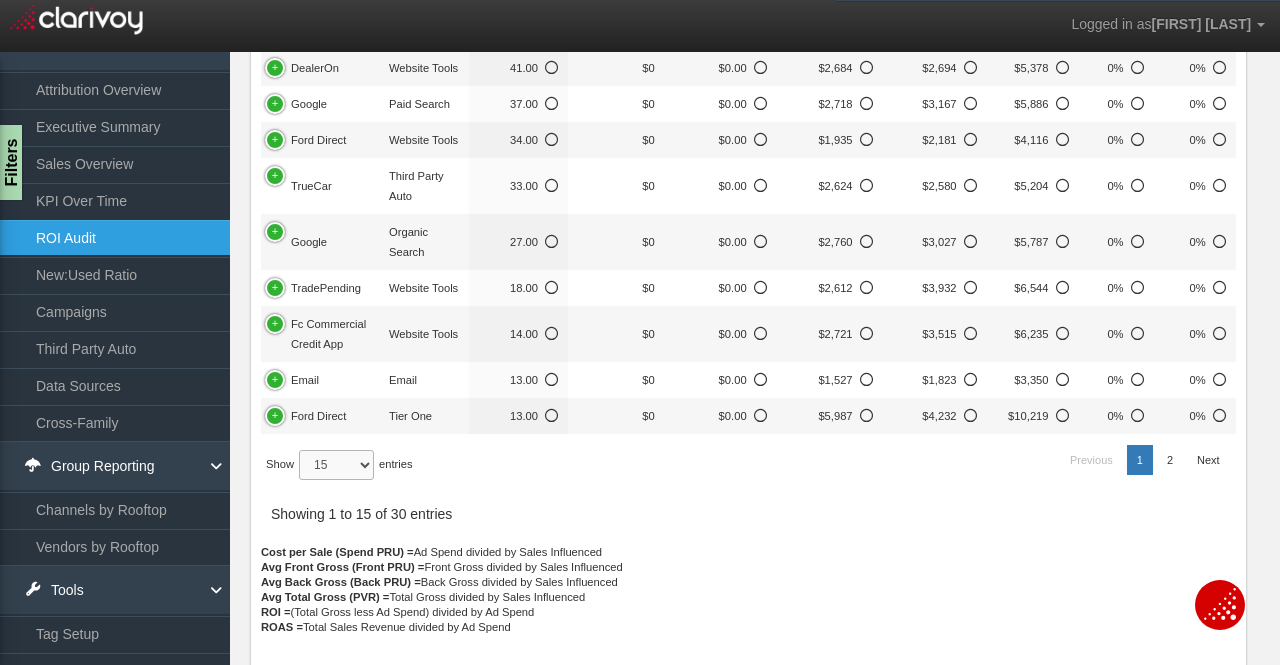 select on "-1" 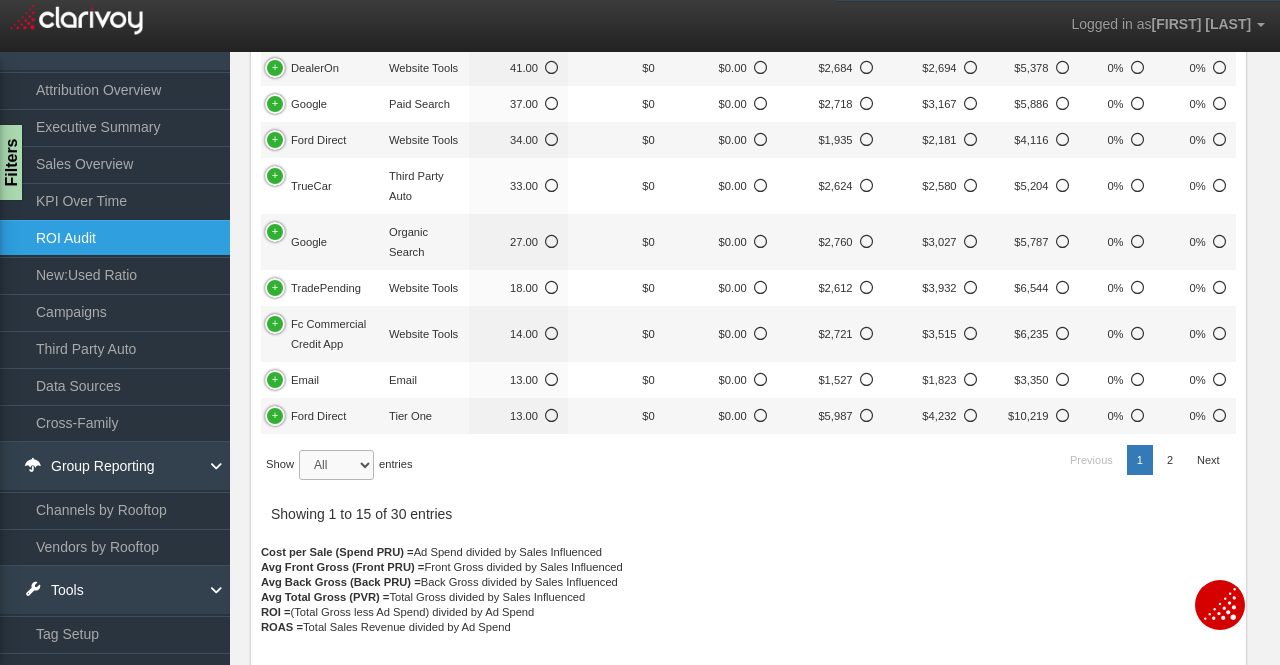 click on "15 30 50 All" at bounding box center [336, 465] 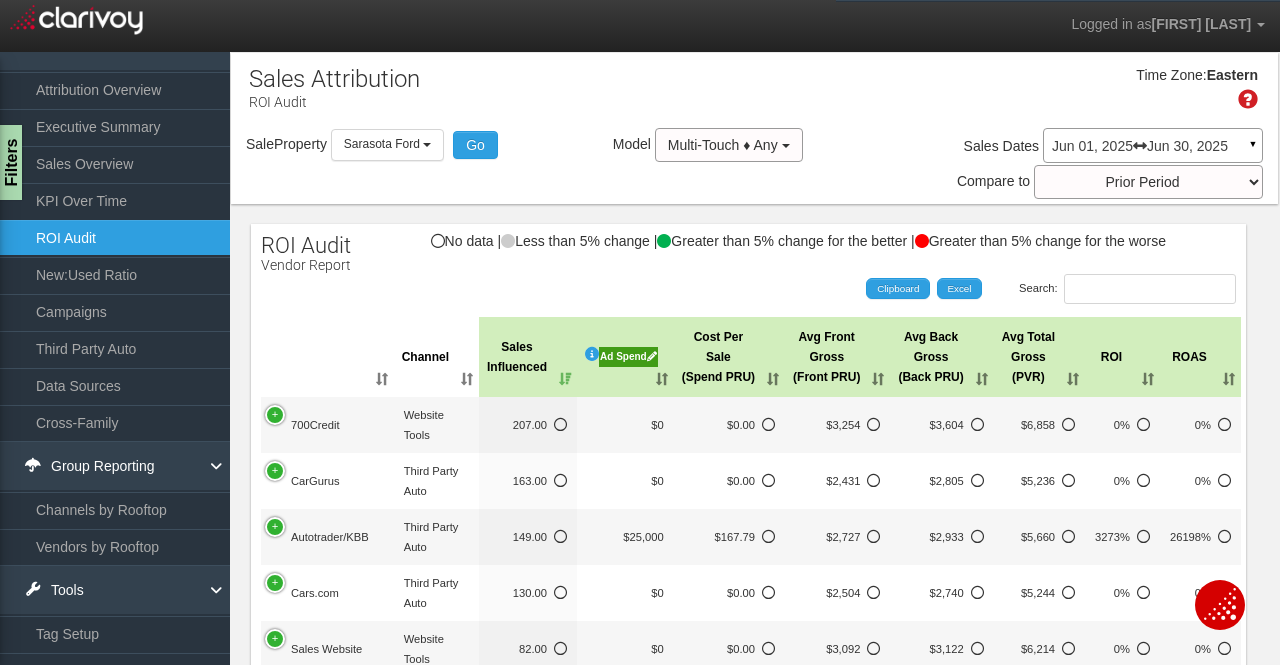 scroll, scrollTop: 0, scrollLeft: 0, axis: both 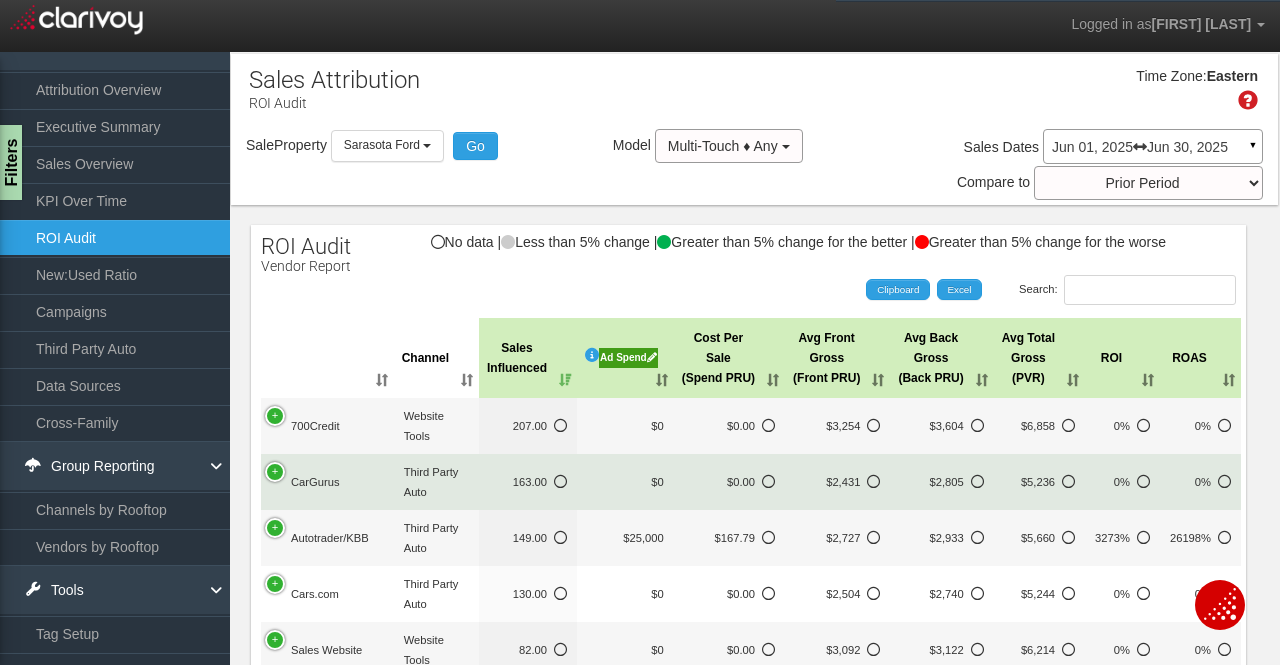 click on "CarGurus" at bounding box center [327, 482] 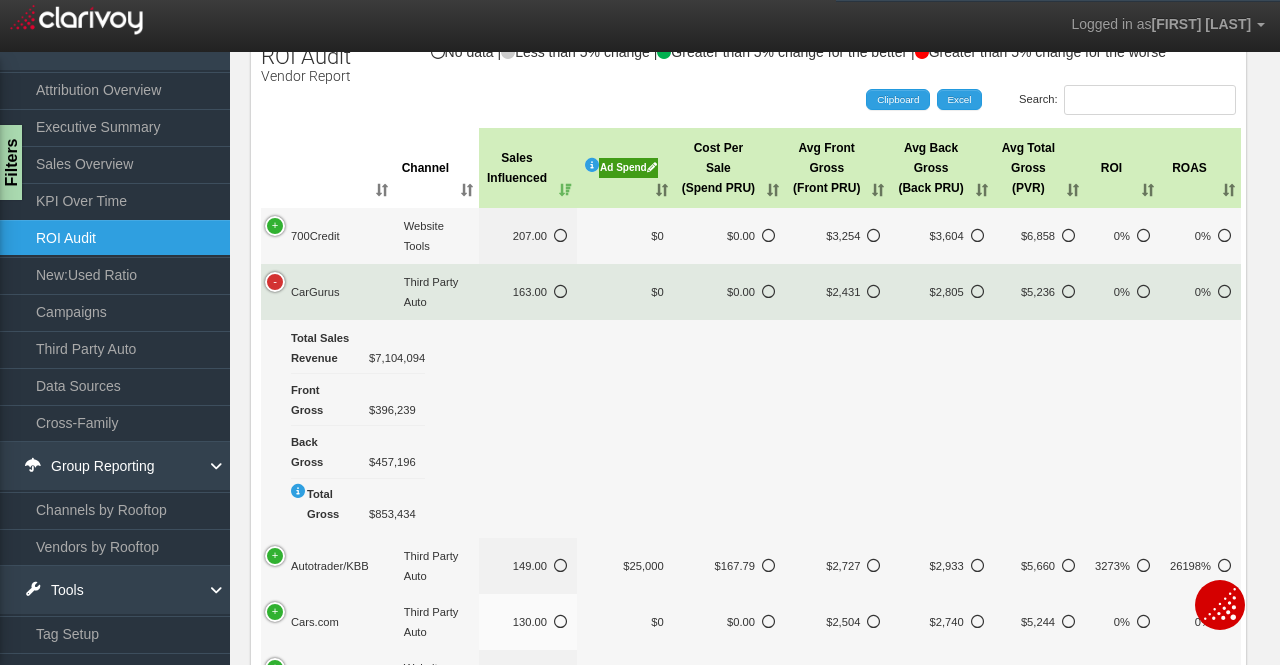 scroll, scrollTop: 200, scrollLeft: 0, axis: vertical 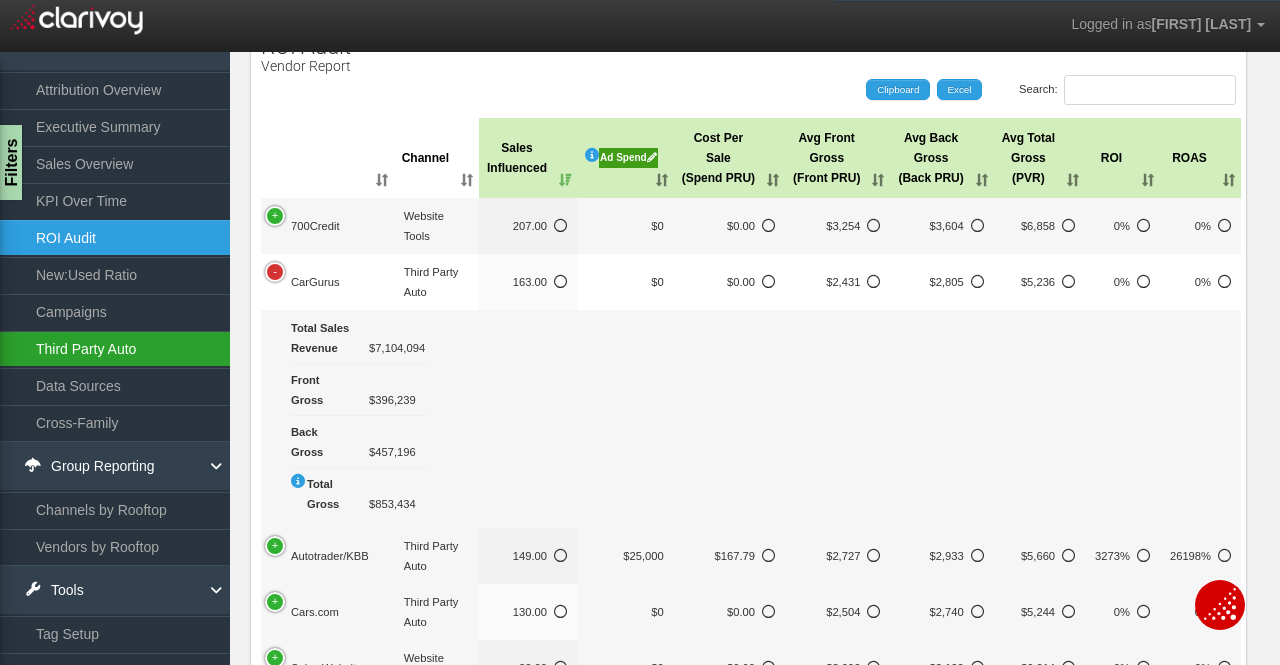 click on "Third Party Auto" at bounding box center [115, 349] 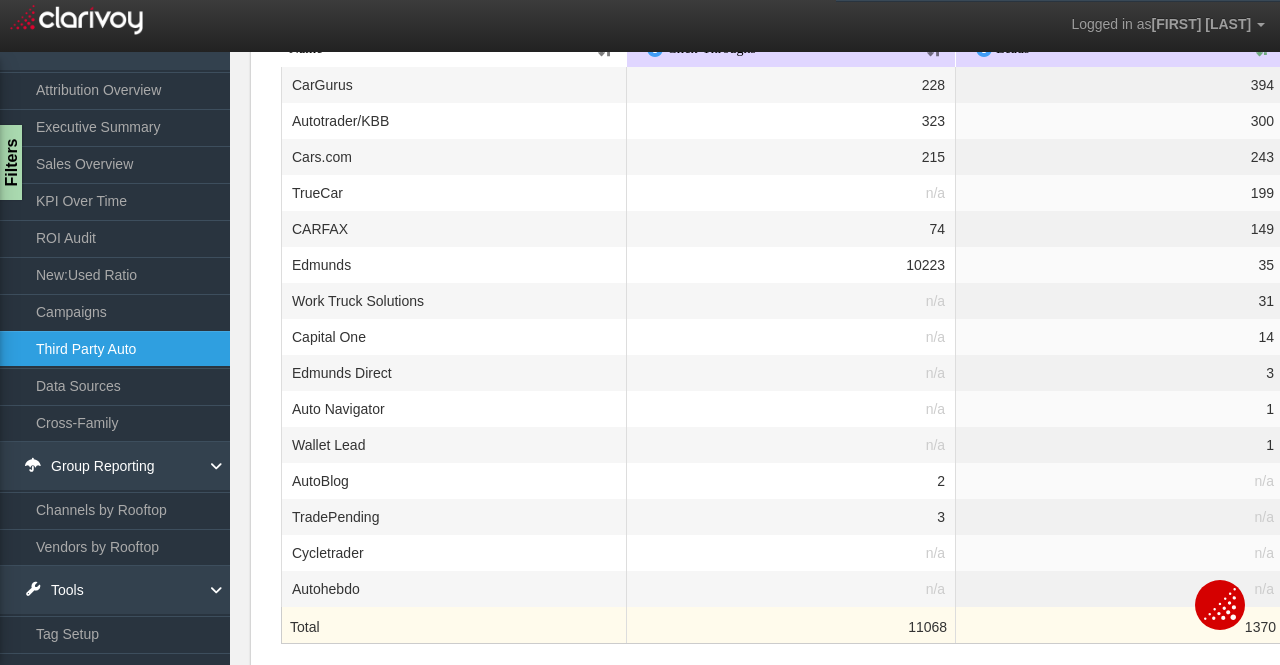 scroll, scrollTop: 992, scrollLeft: 0, axis: vertical 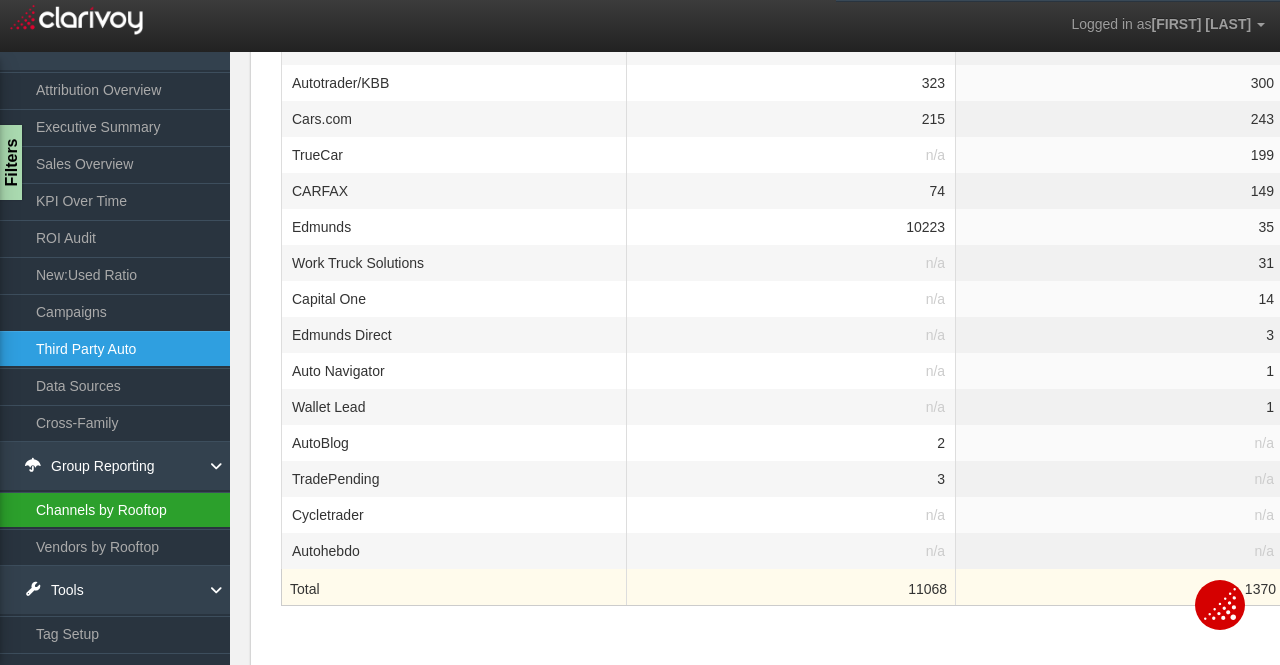 click on "Channels by Rooftop" at bounding box center [115, 510] 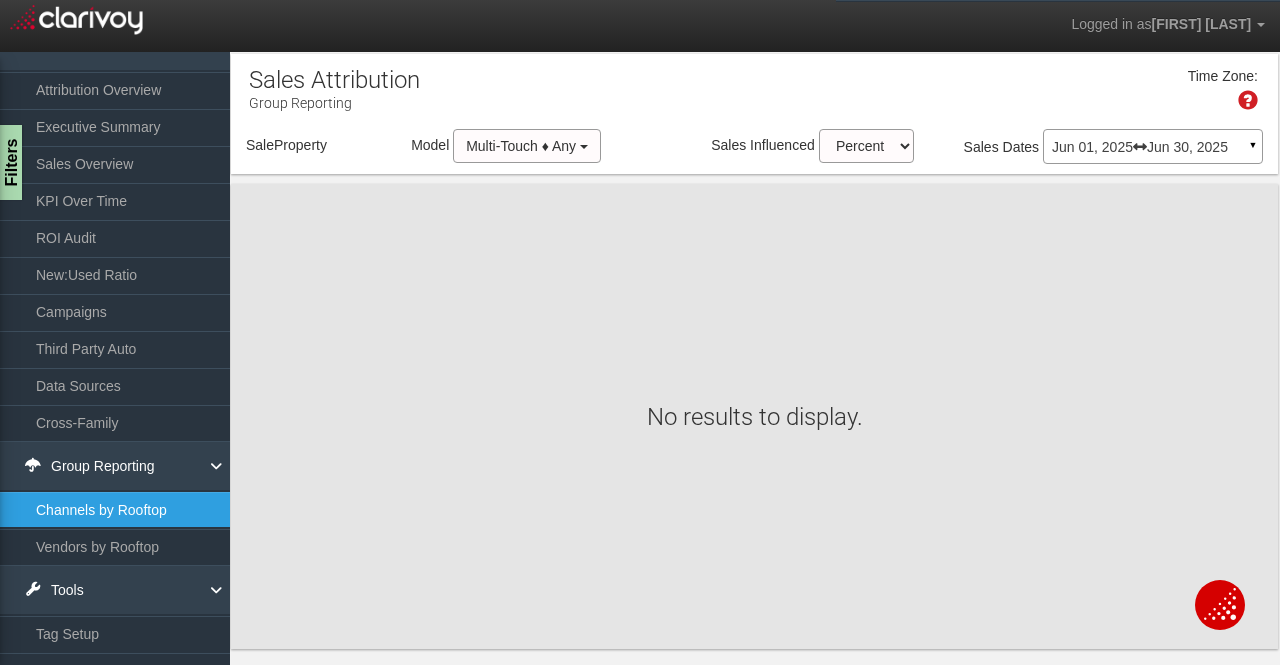 scroll, scrollTop: 0, scrollLeft: 0, axis: both 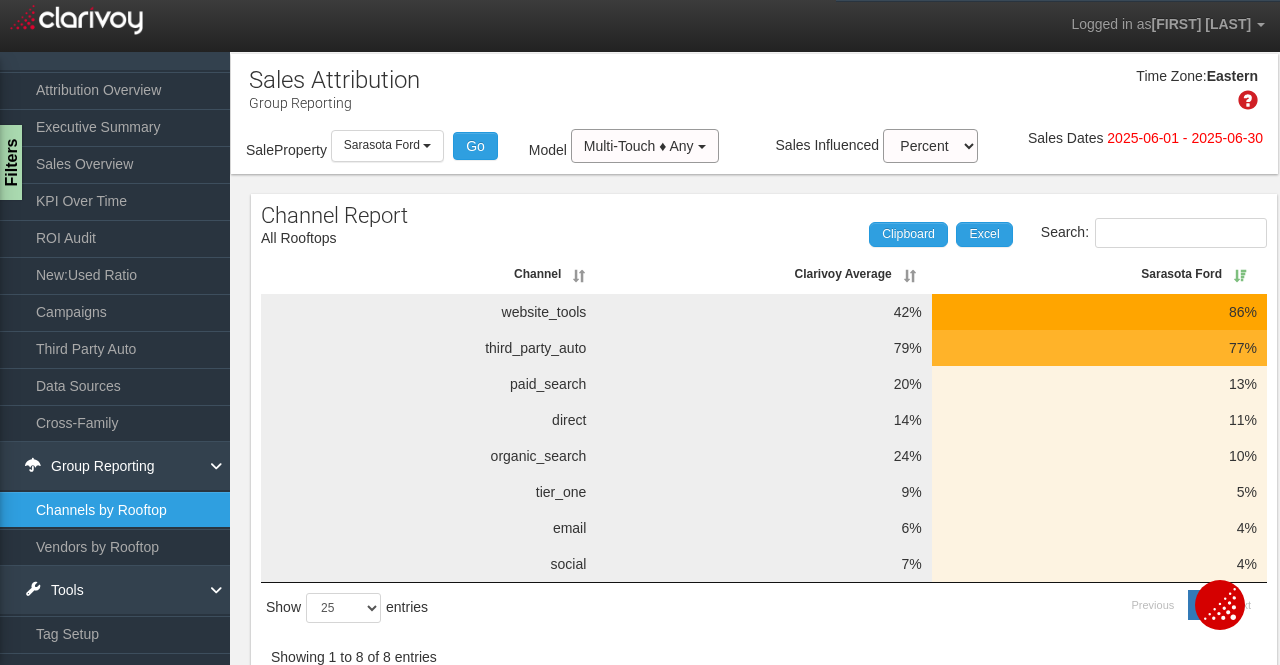 click on "Vendors by Rooftop" at bounding box center (115, 547) 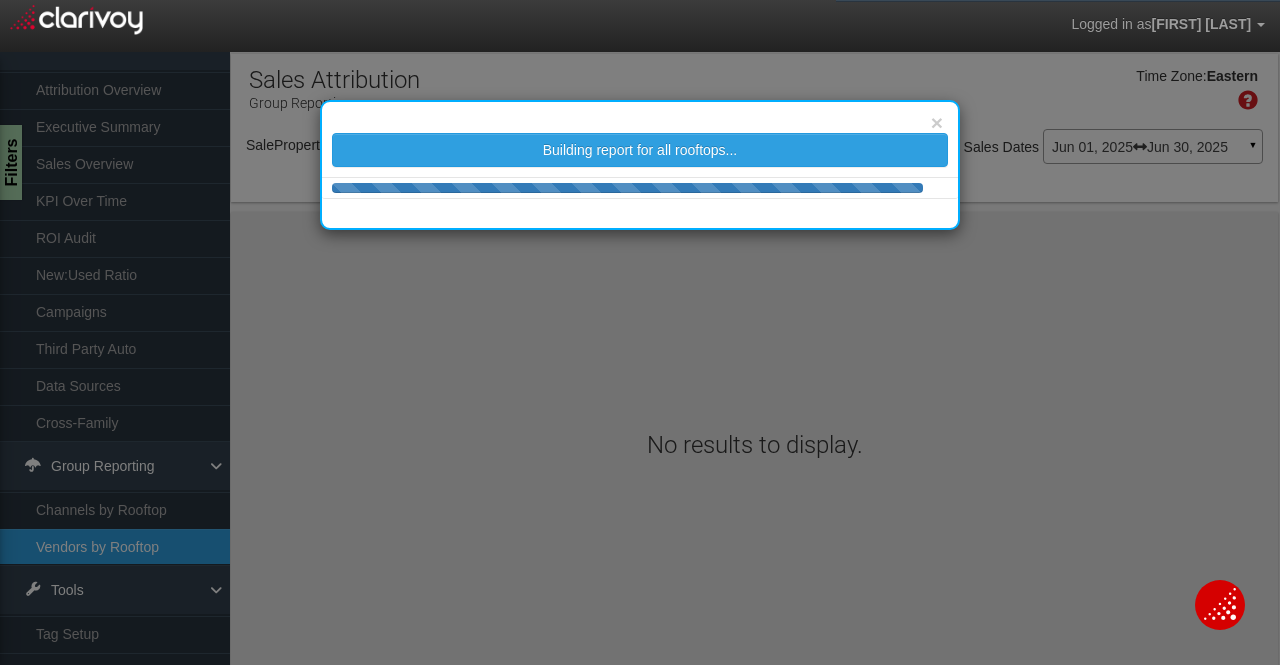 scroll, scrollTop: 0, scrollLeft: 0, axis: both 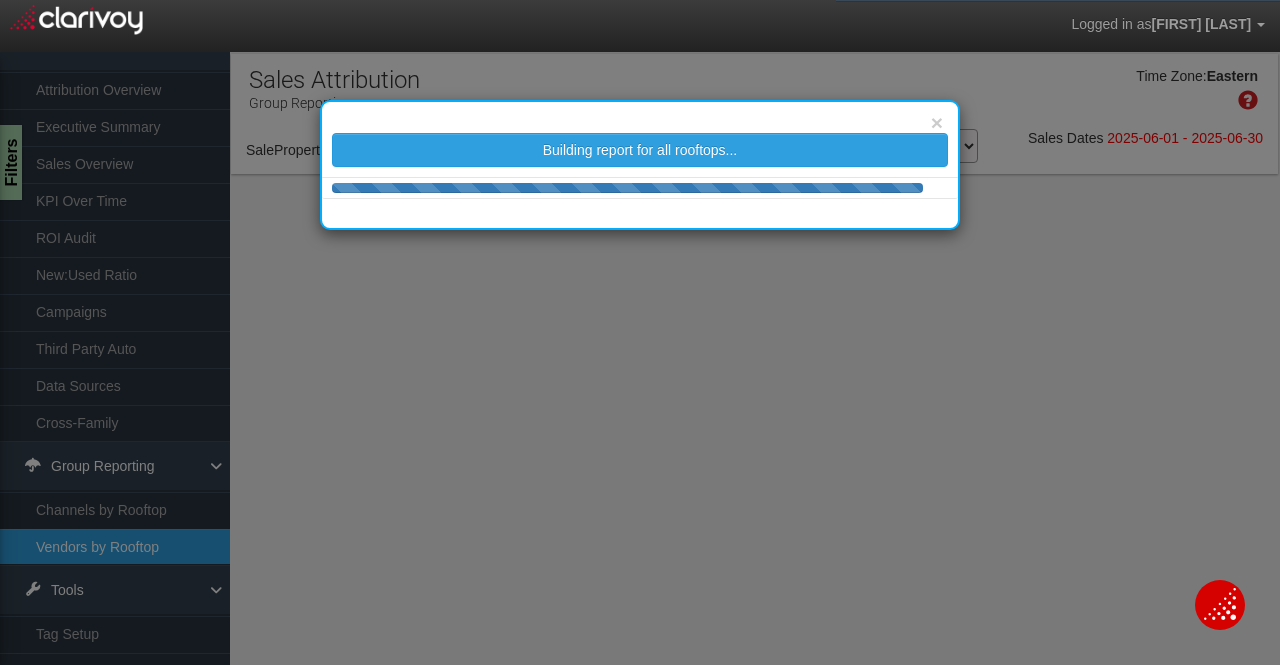 select on "25" 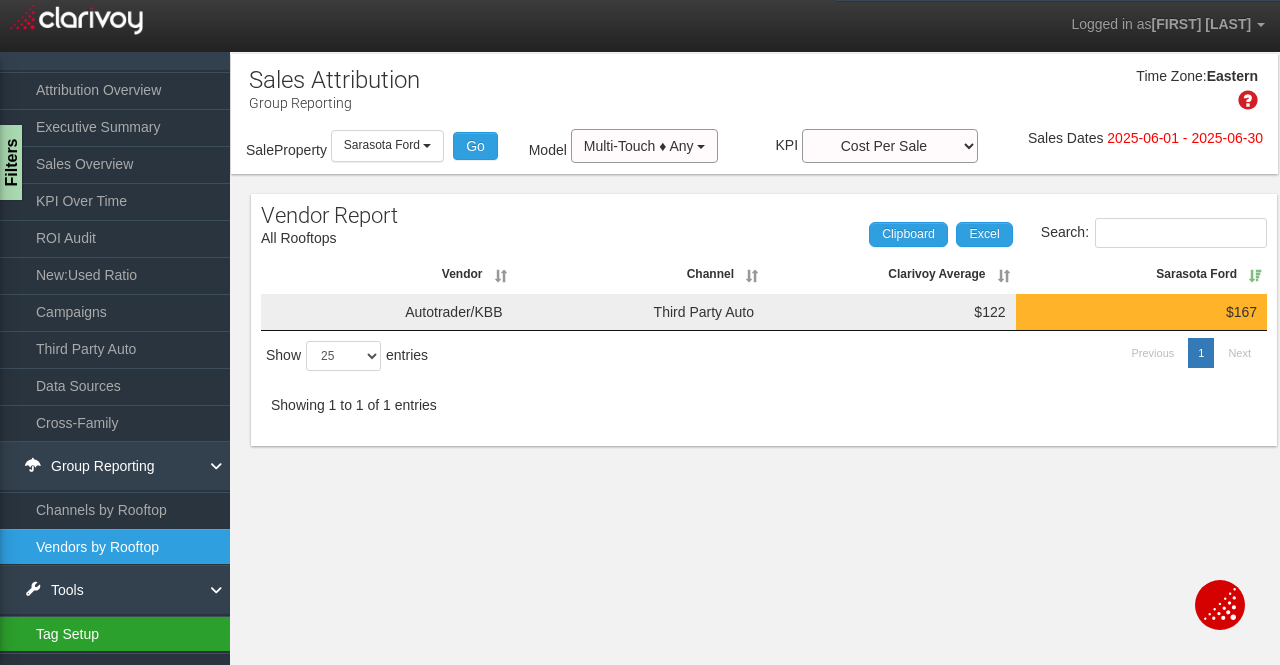 click on "Tag Setup" at bounding box center [115, 634] 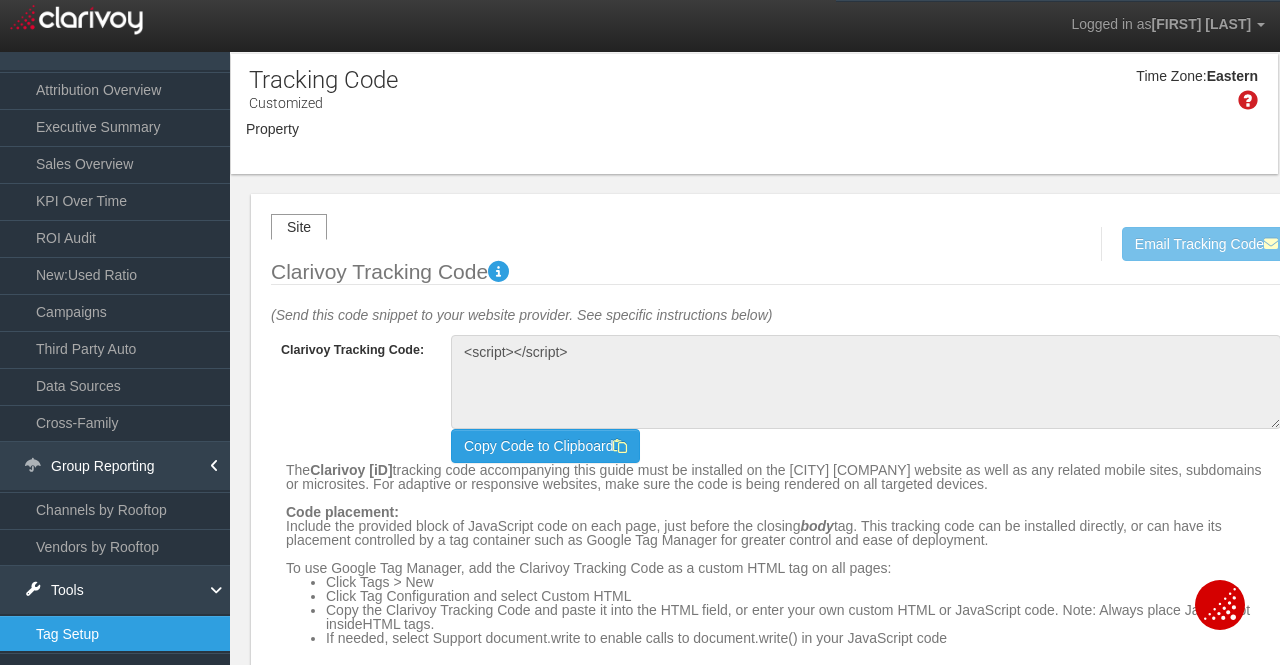 type on "<!-- Clarivoy Tracking Code -->
<script type="text/javascript" src="//tags-cdn.clarivoy.com/buchananautomotivegroup/td/tva/loader.js"></script>
<!-- End Clarivoy Tracking Code -->" 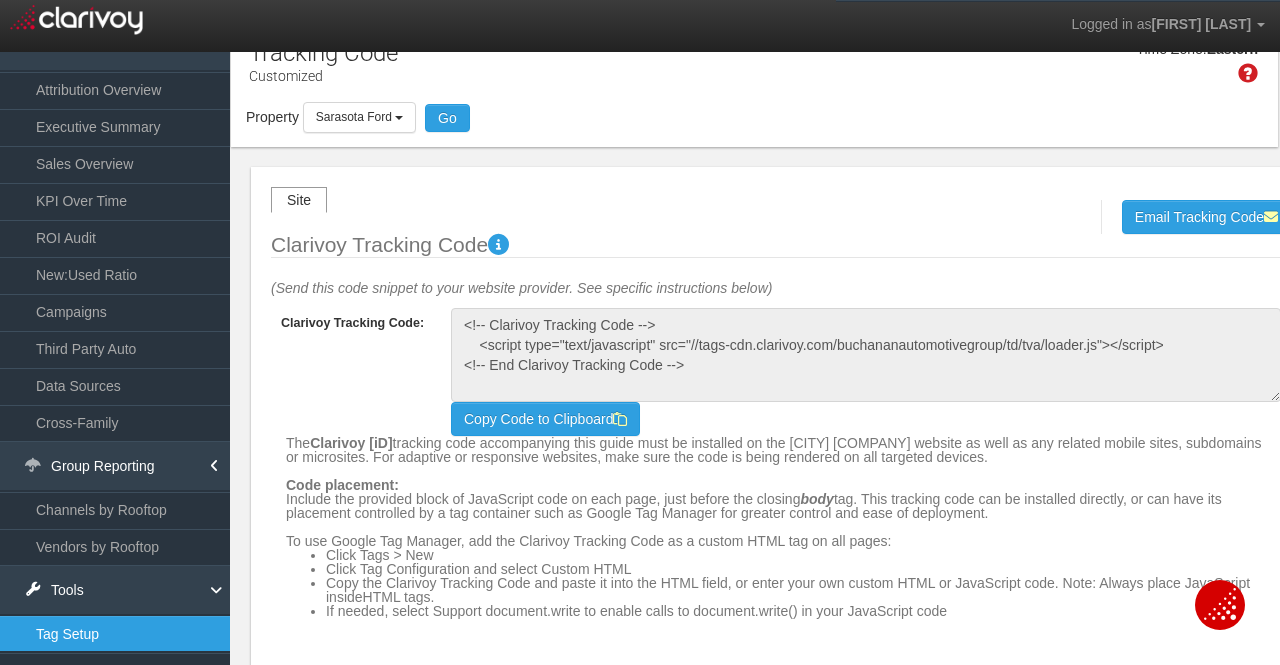 scroll, scrollTop: 42, scrollLeft: 0, axis: vertical 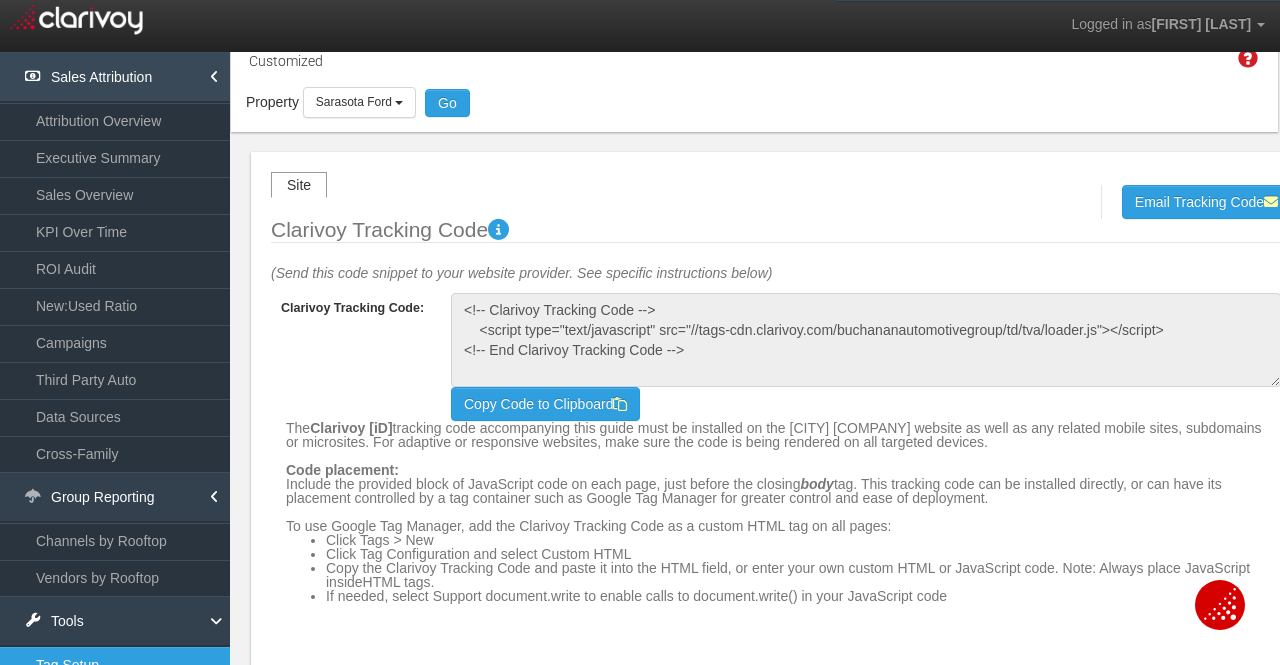 click on "Sales Attribution" at bounding box center (115, 77) 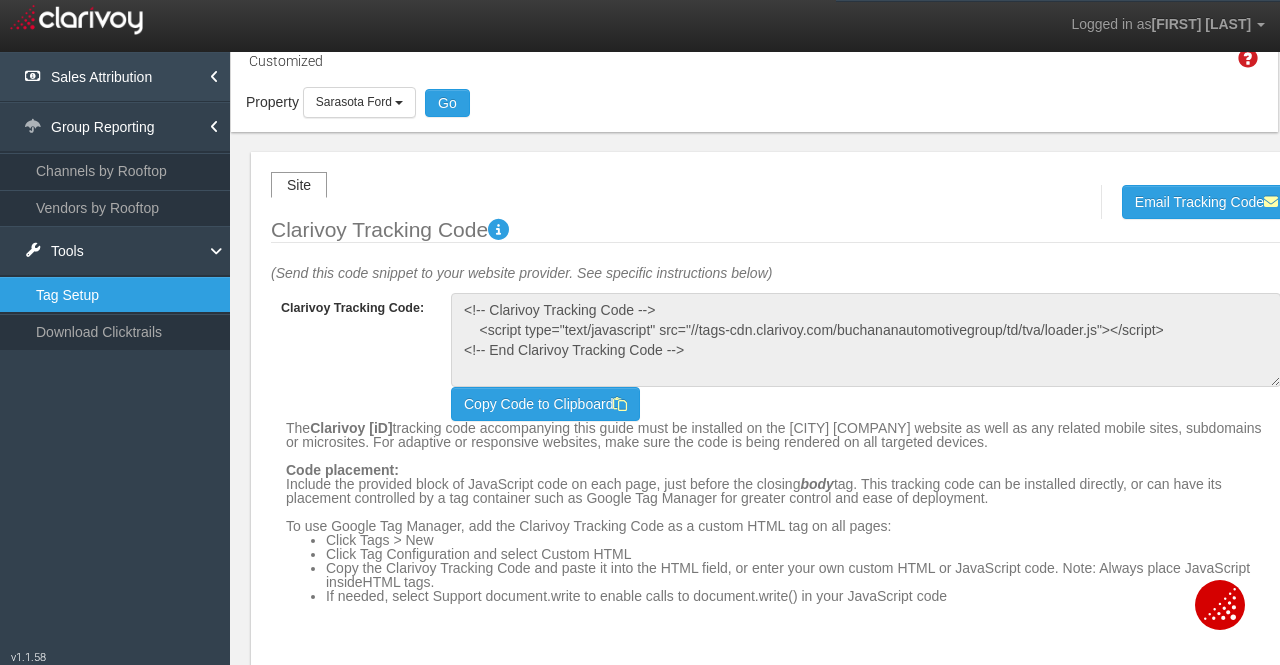 click on "Sales Attribution" at bounding box center (115, 77) 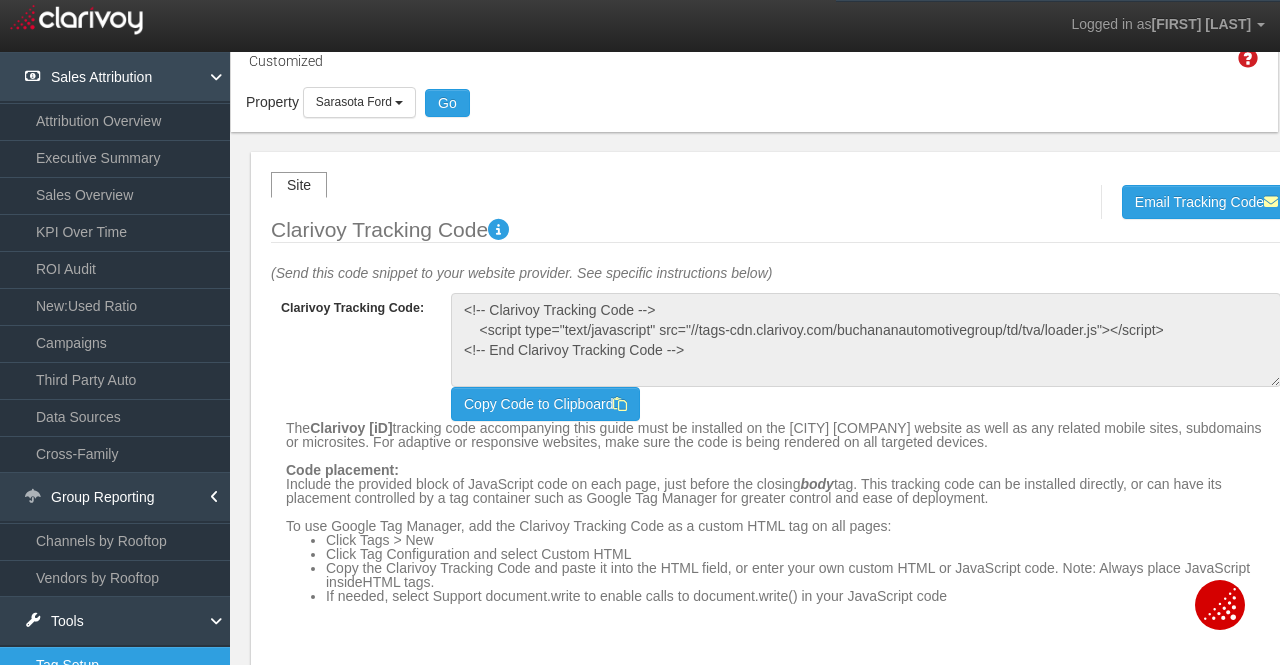 click on "Sales Attribution" at bounding box center (115, 77) 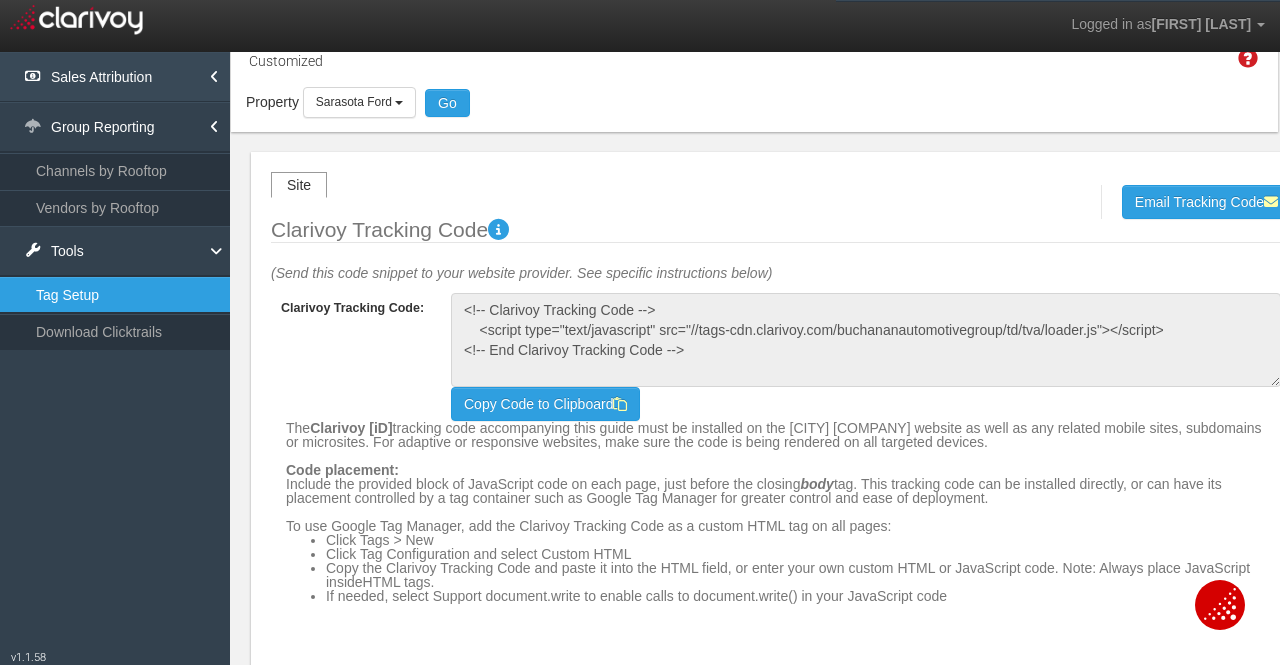 click on "Sales Attribution" at bounding box center [115, 77] 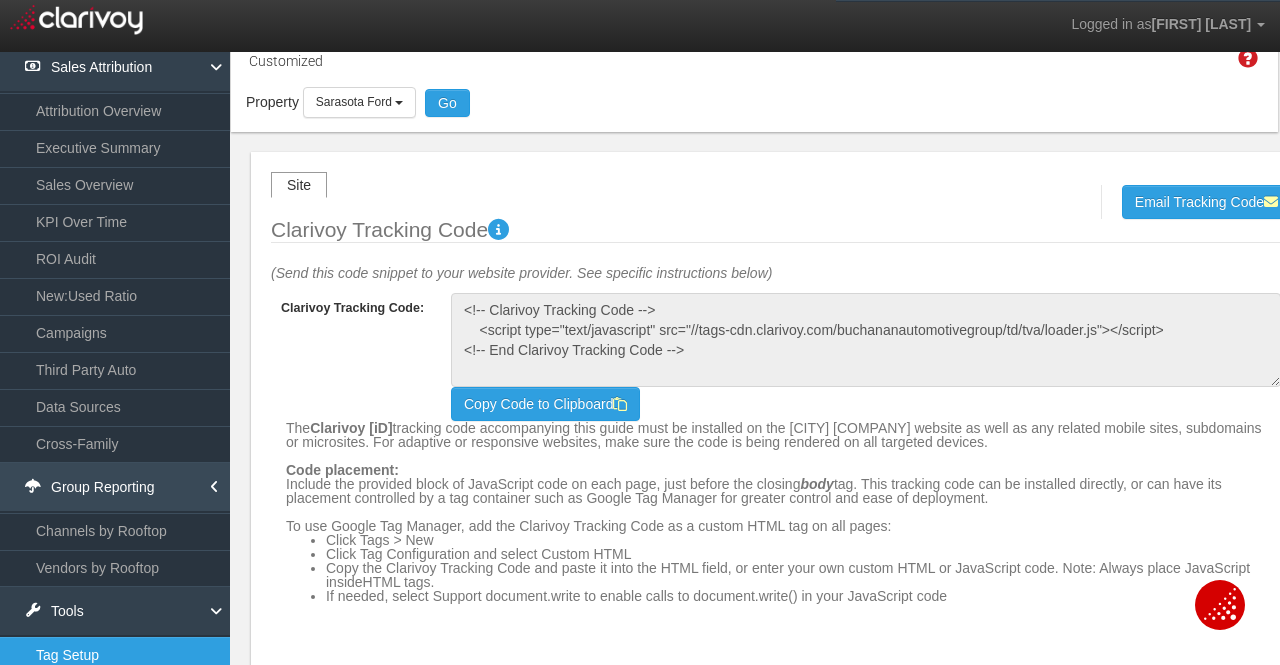 scroll, scrollTop: 0, scrollLeft: 0, axis: both 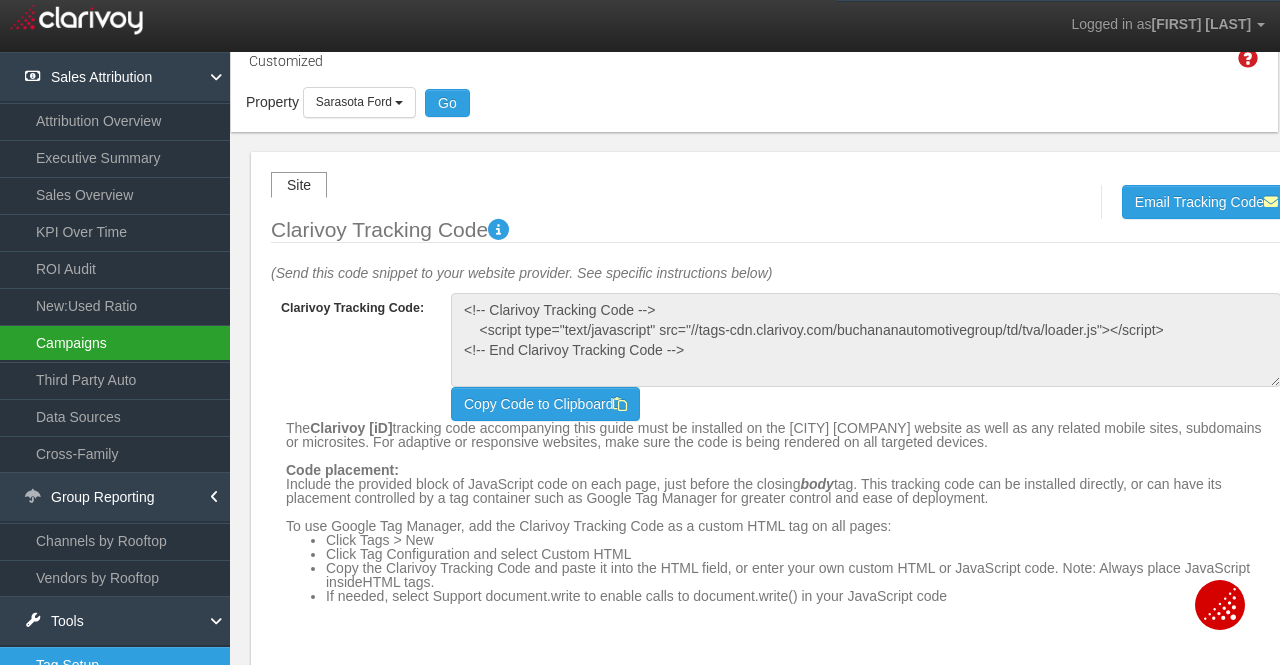 click on "Campaigns" at bounding box center (115, 343) 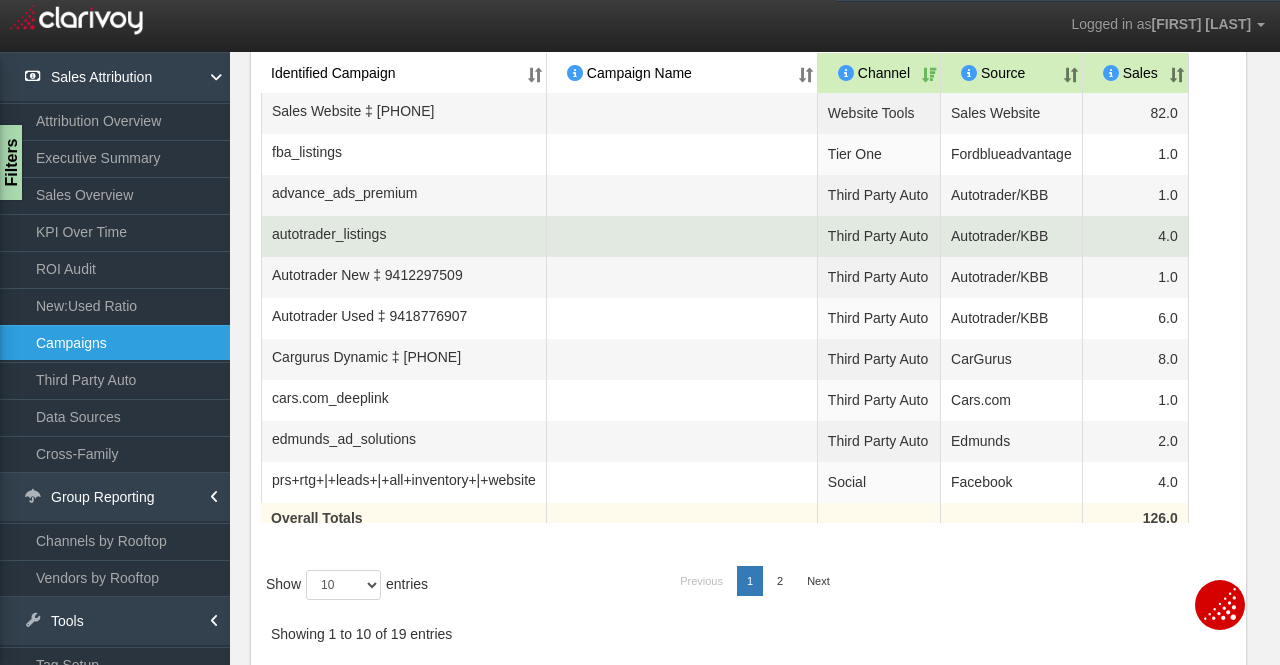 scroll, scrollTop: 334, scrollLeft: 0, axis: vertical 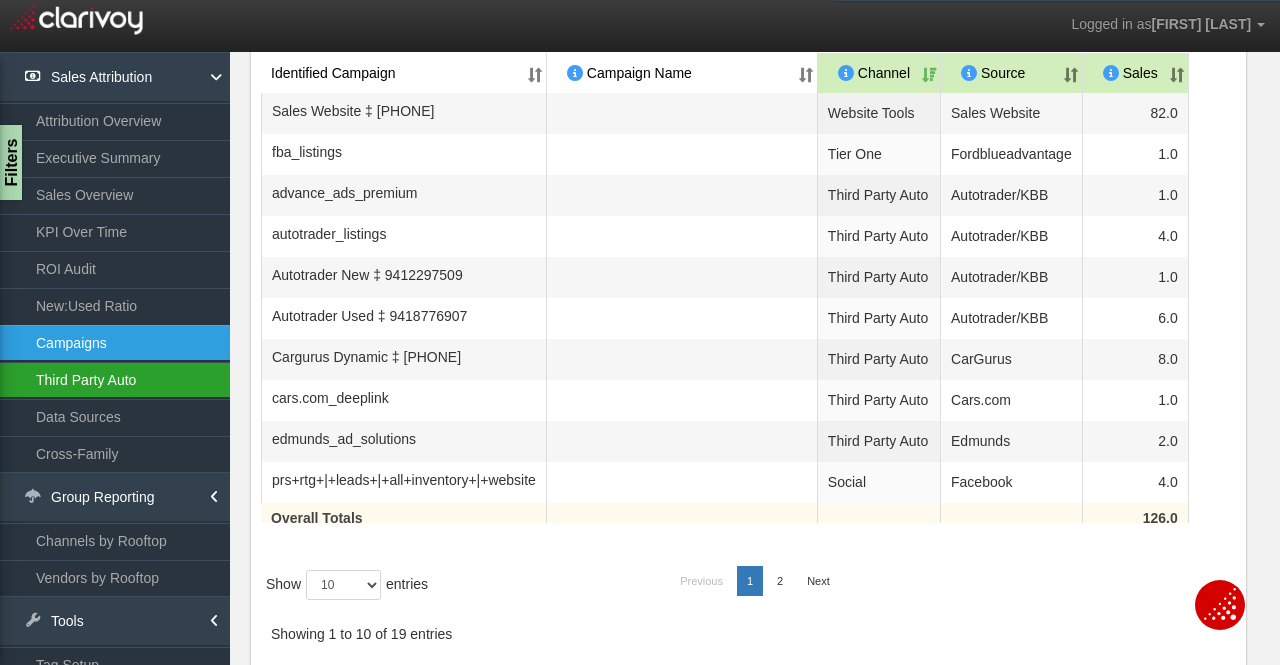 click on "Third Party Auto" at bounding box center (115, 380) 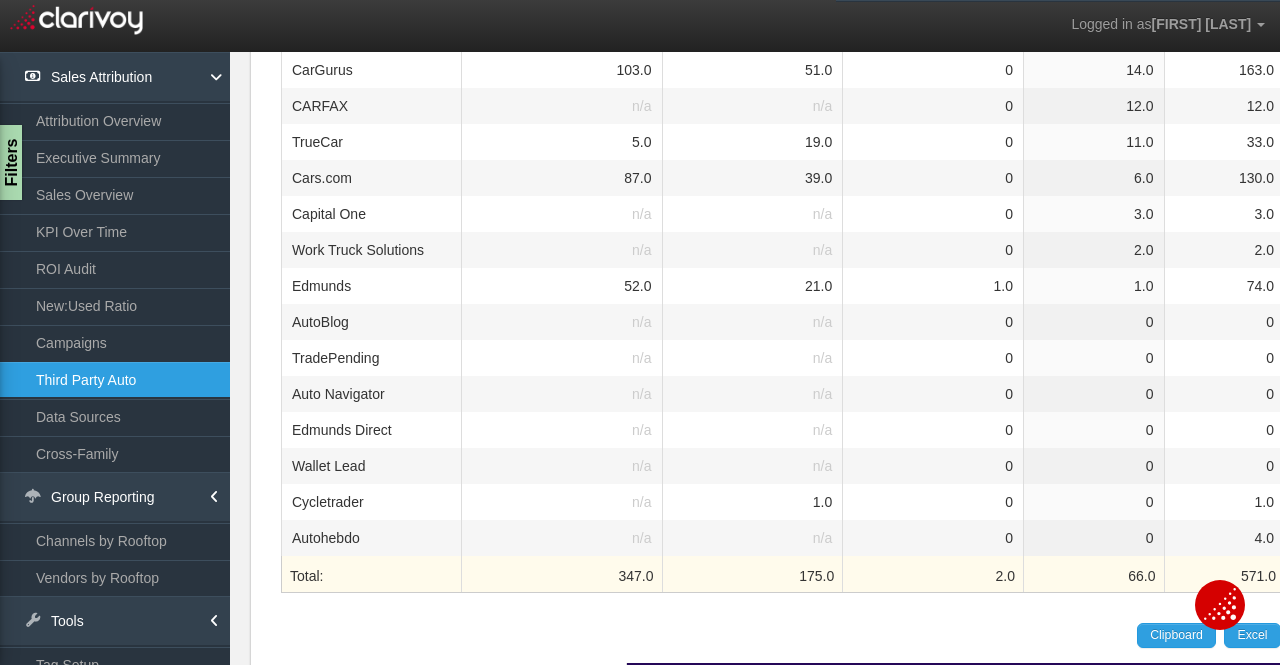 scroll, scrollTop: 992, scrollLeft: 0, axis: vertical 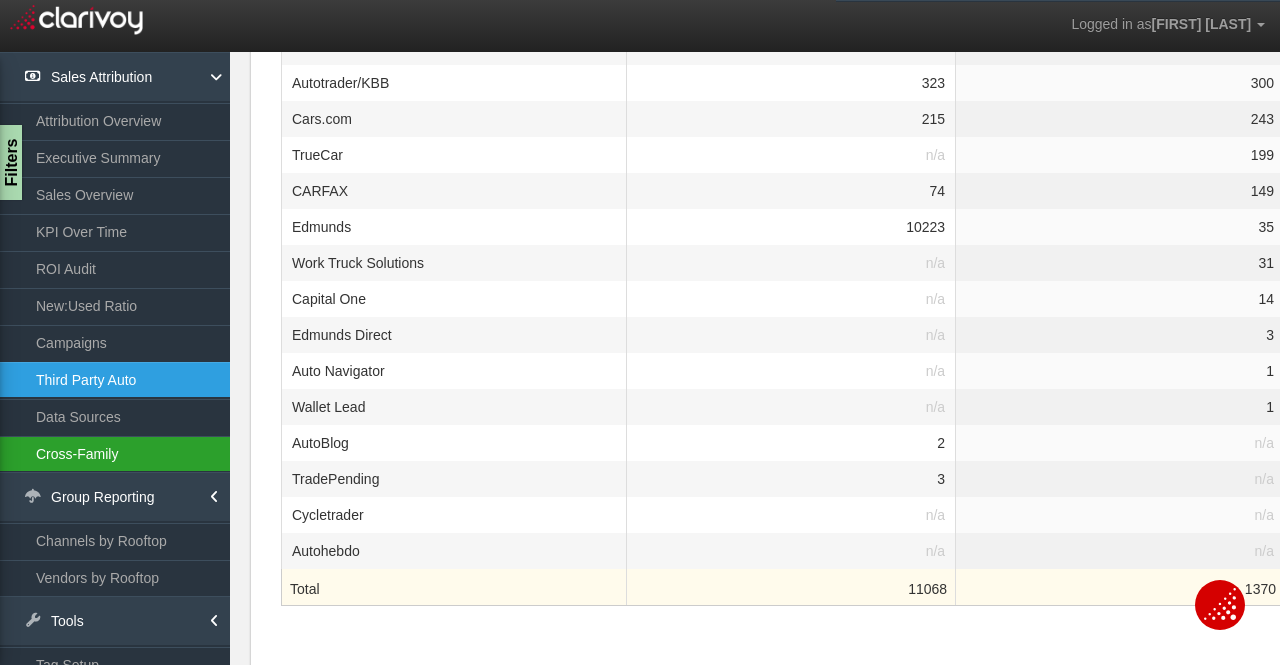 click on "Cross-Family" at bounding box center [115, 454] 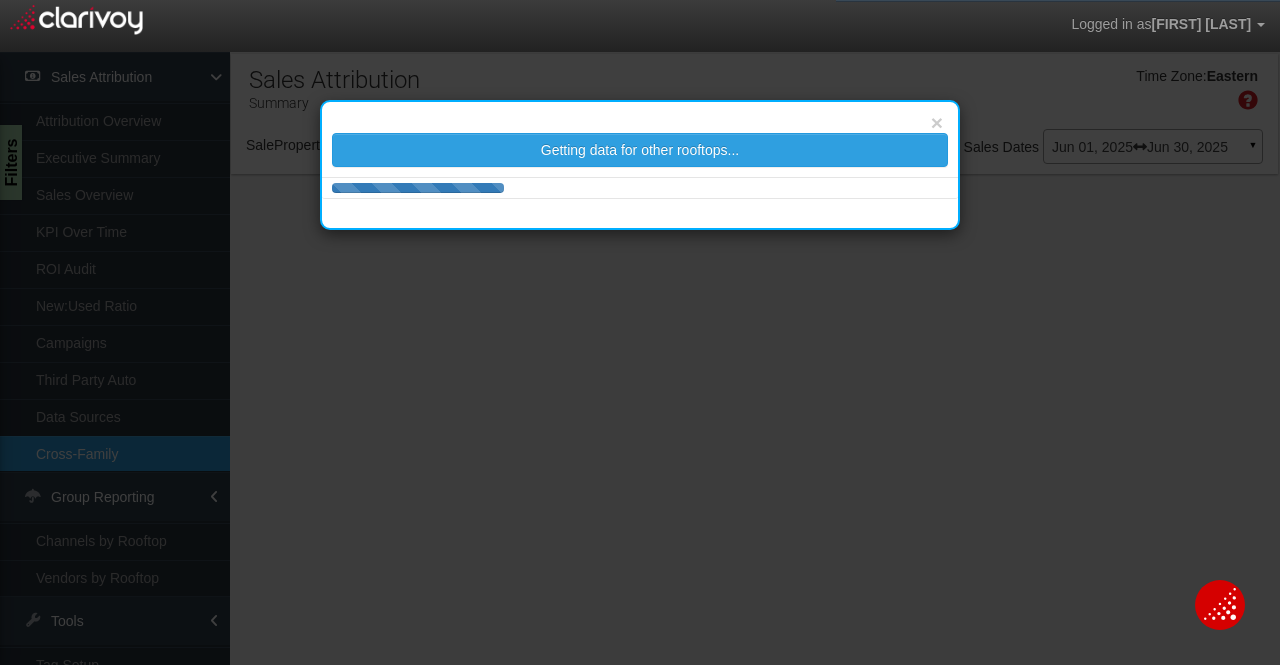 scroll, scrollTop: 0, scrollLeft: 0, axis: both 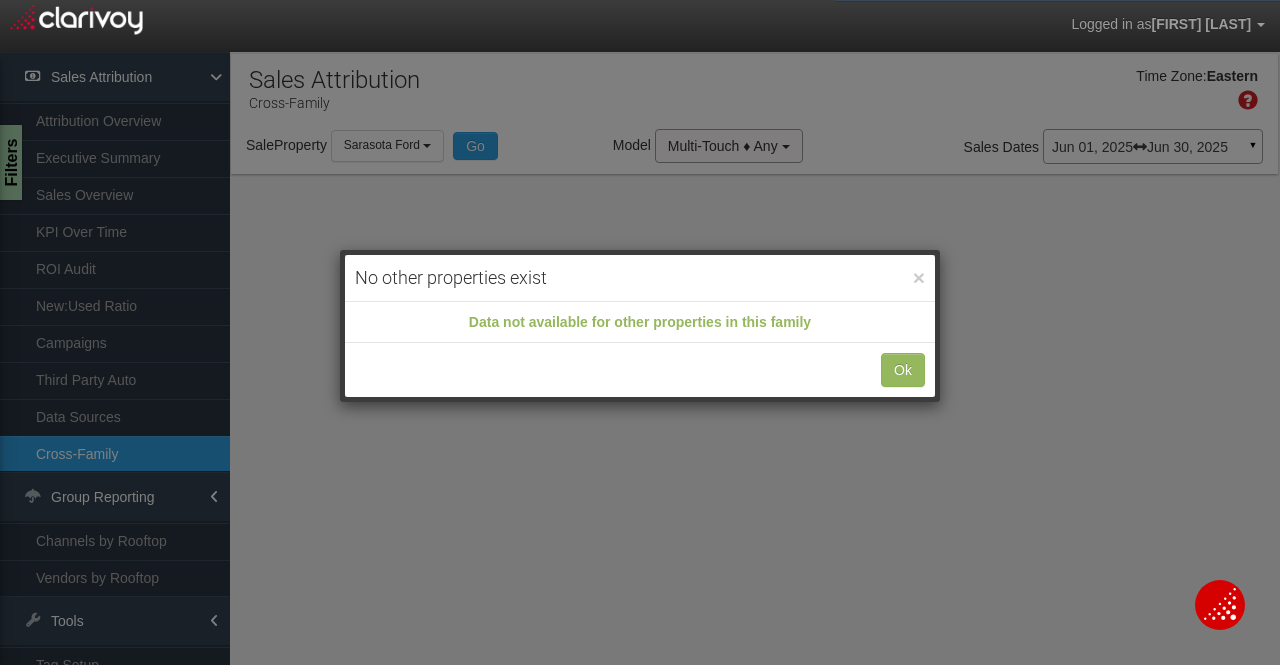 click on "×
No other properties exist
Data not available for other properties in this family
Ok" at bounding box center [640, 332] 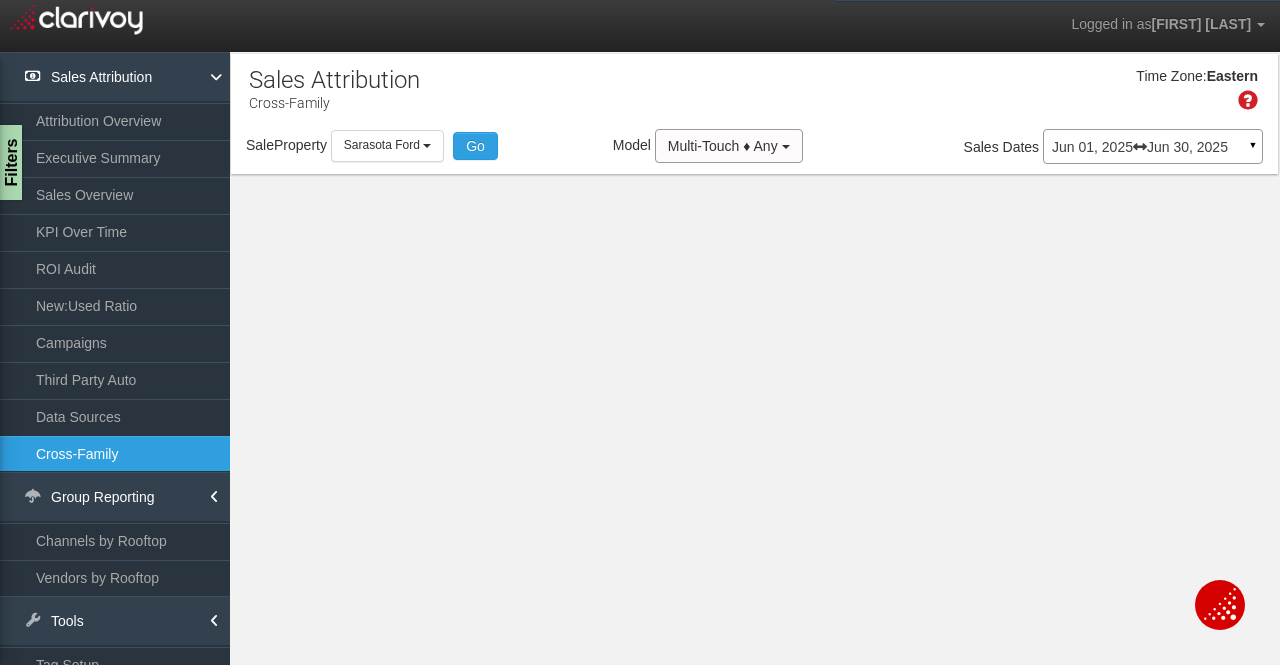 click on "Data Sources" at bounding box center (115, 417) 